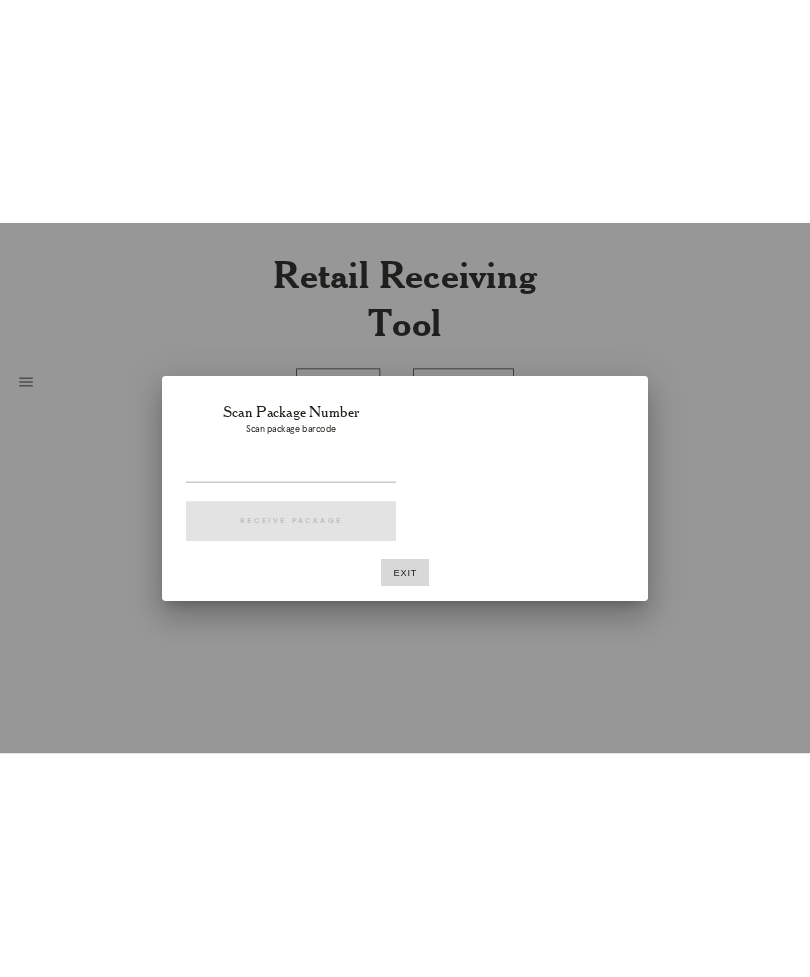 scroll, scrollTop: 0, scrollLeft: 0, axis: both 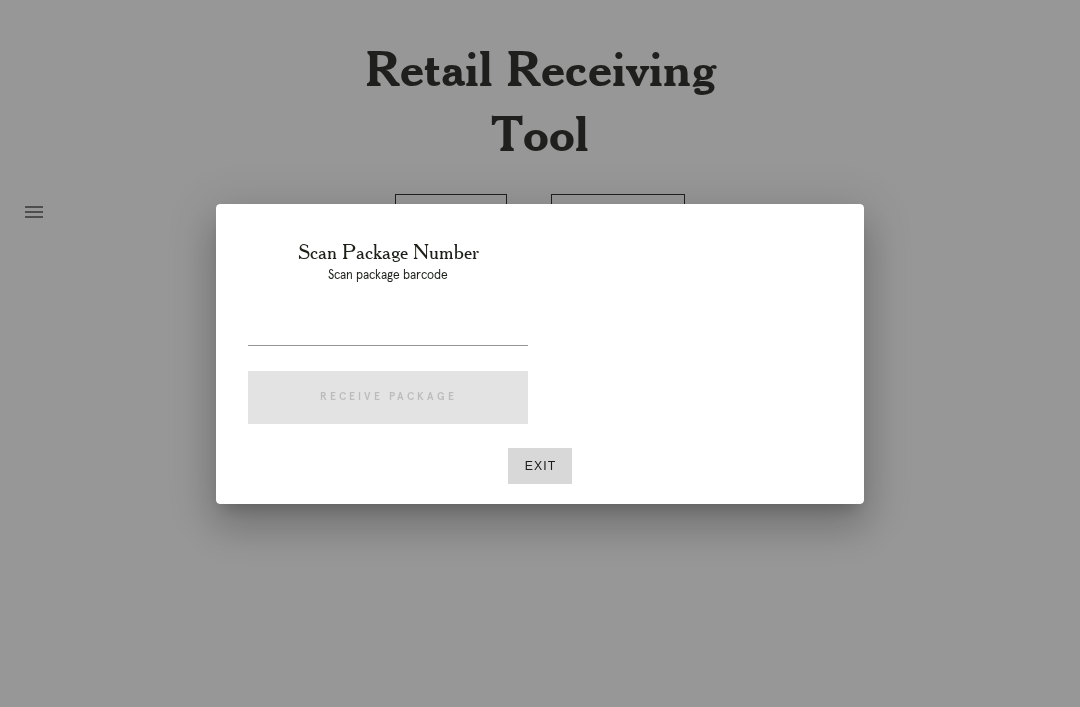 click at bounding box center [388, 329] 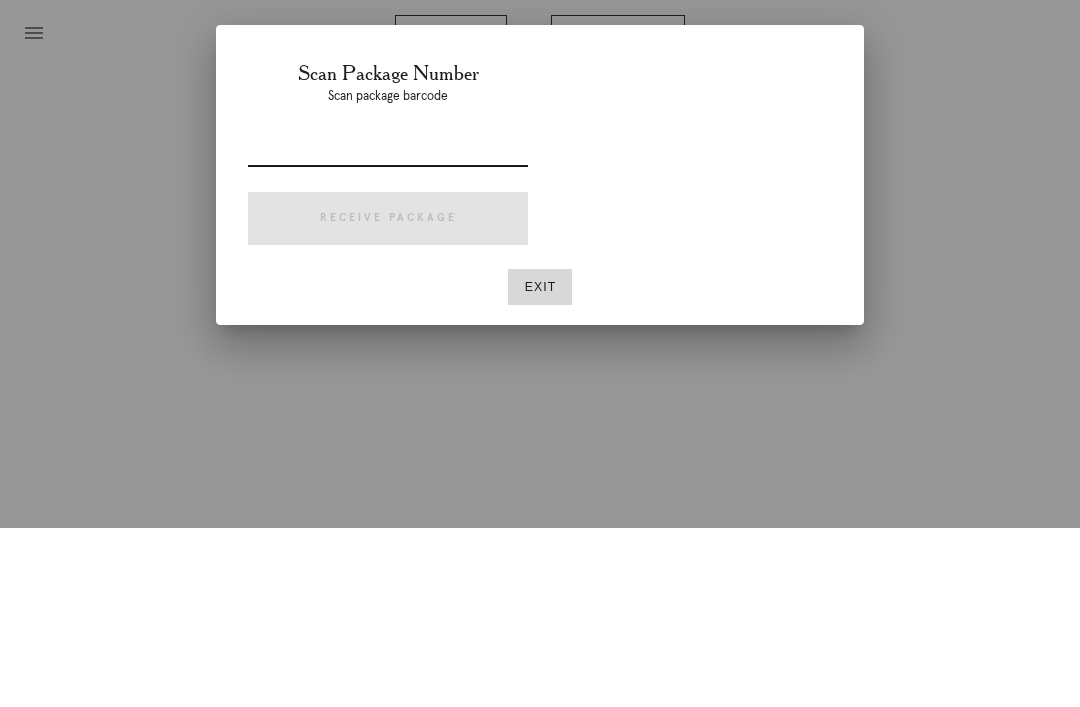 click on "Exit" at bounding box center (540, 466) 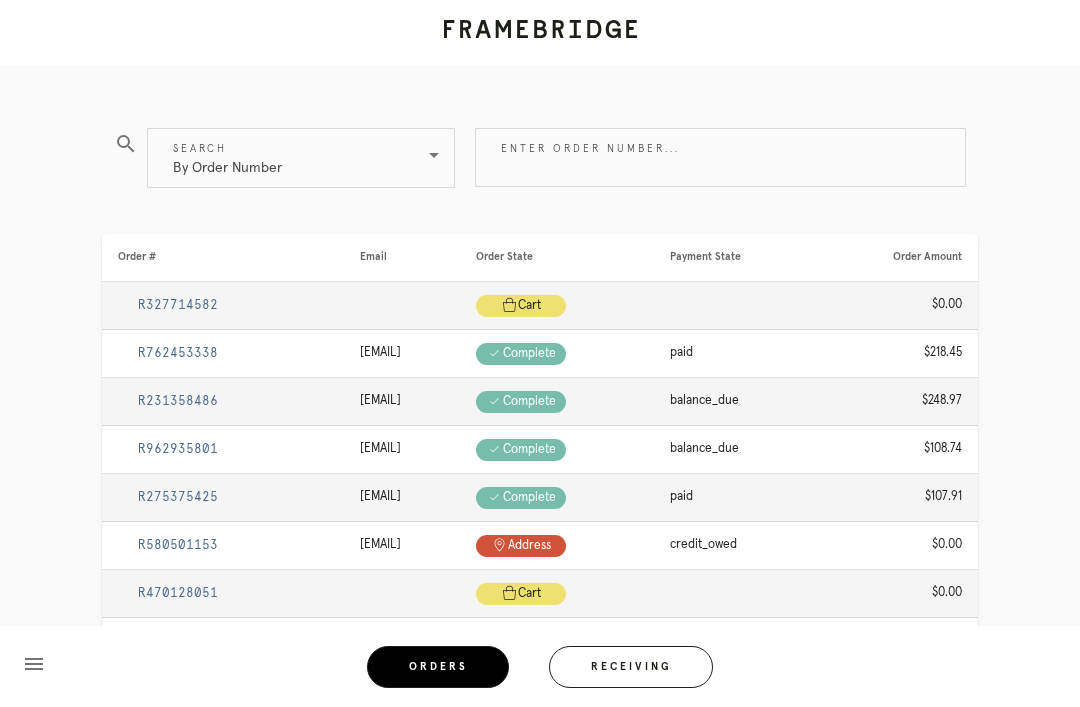 click on "Enter order number..." at bounding box center (720, 157) 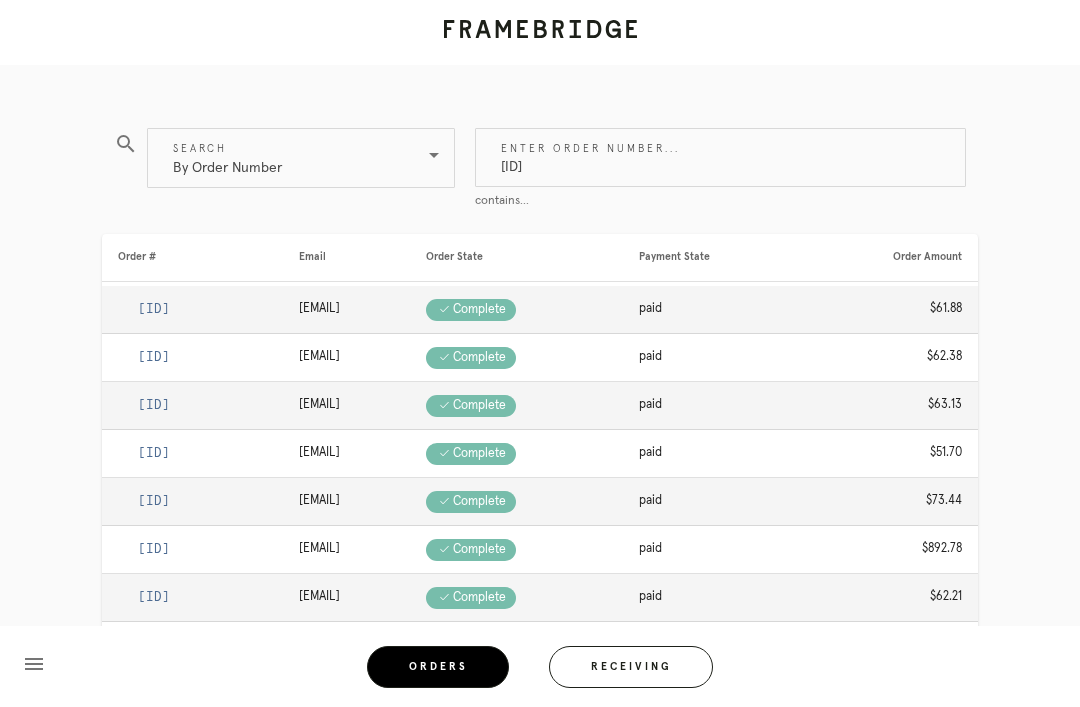 type on "M761714516" 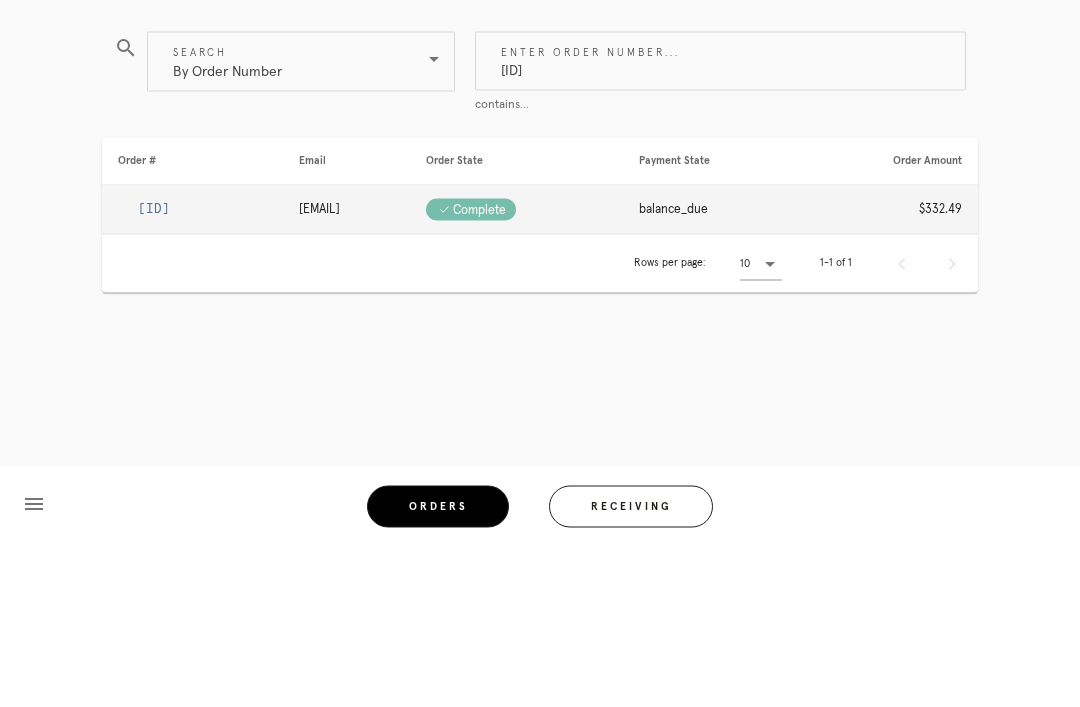 click on "R213829462" at bounding box center (154, 369) 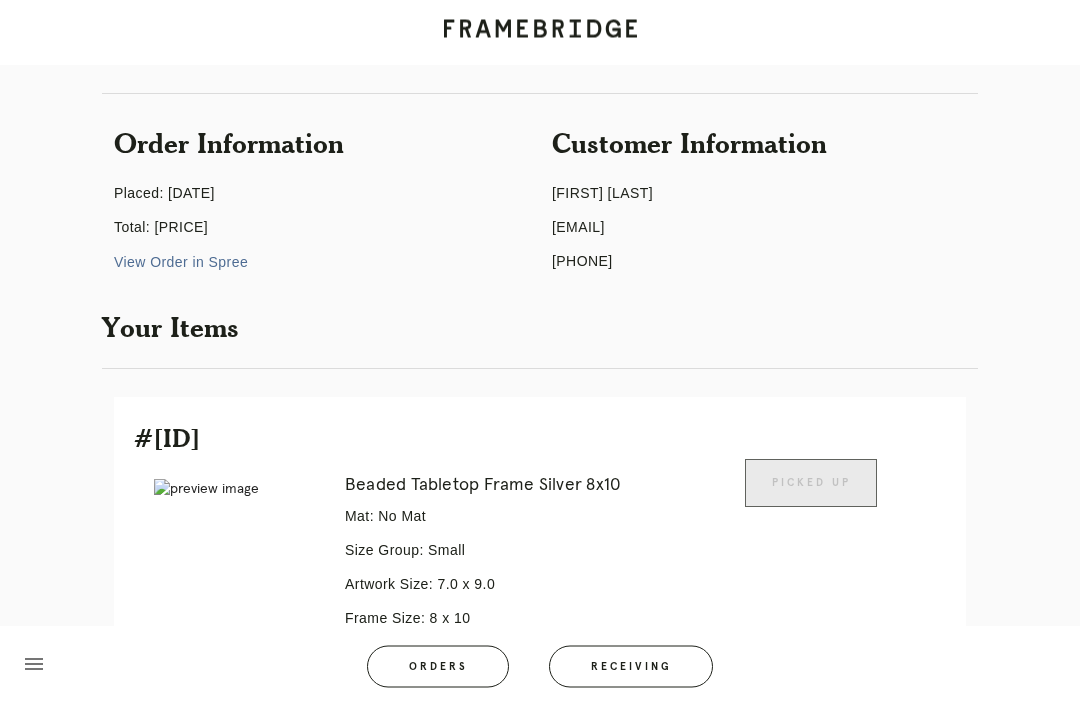 scroll, scrollTop: 0, scrollLeft: 0, axis: both 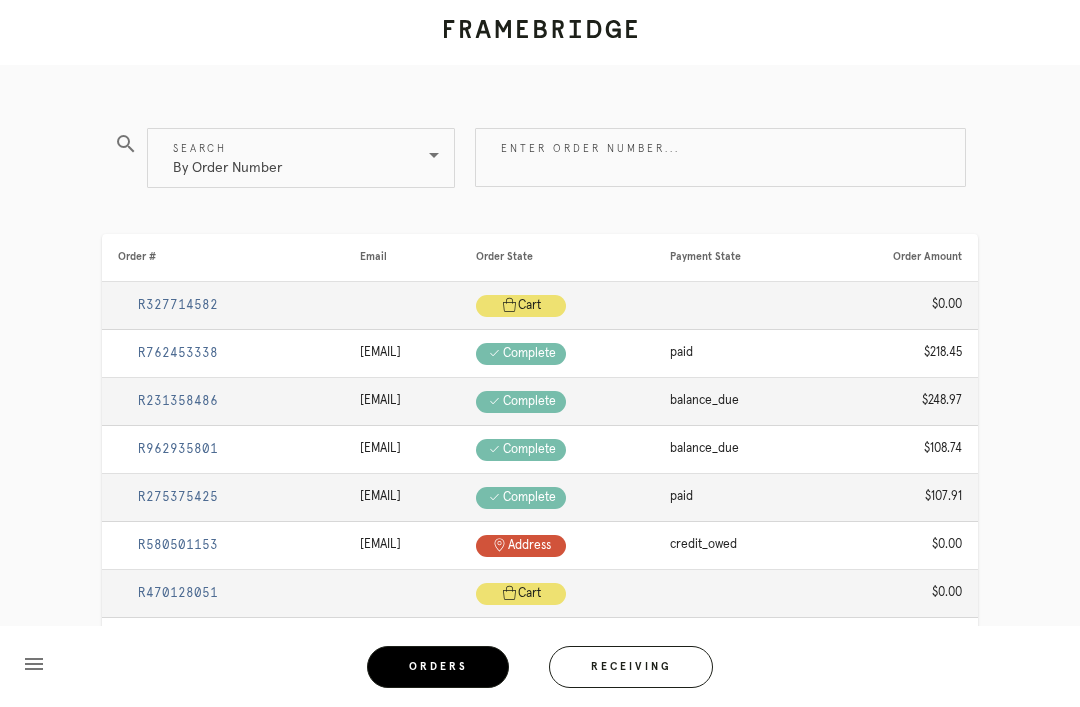 click on "Receiving" at bounding box center (631, 667) 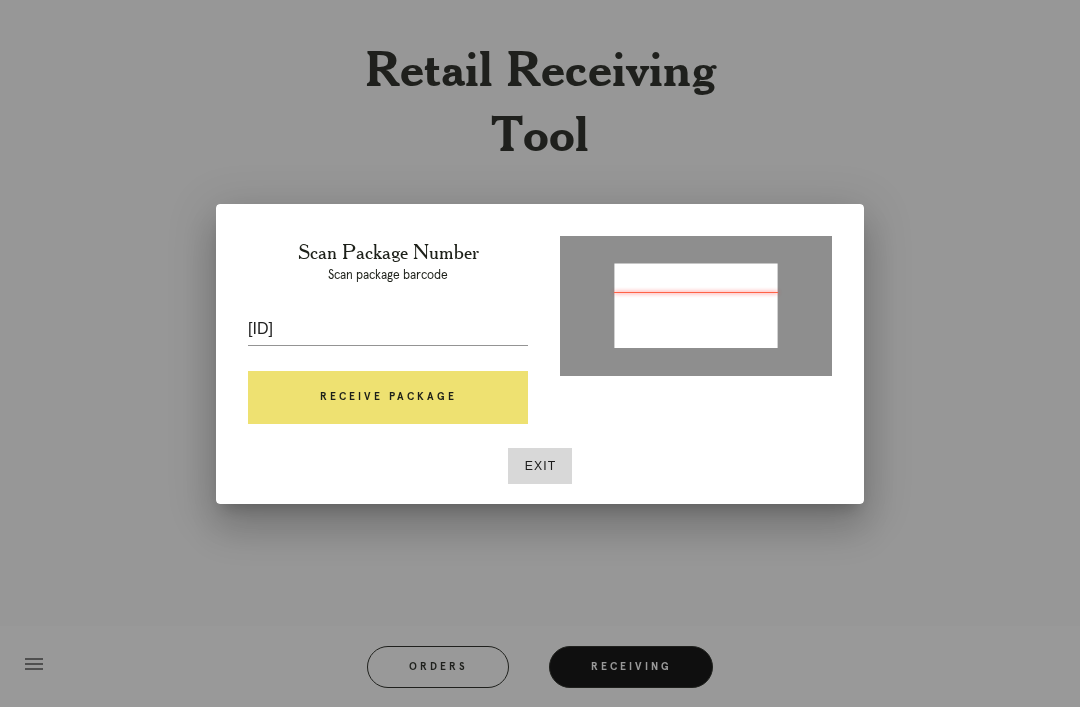 click on "Receive Package" at bounding box center [388, 398] 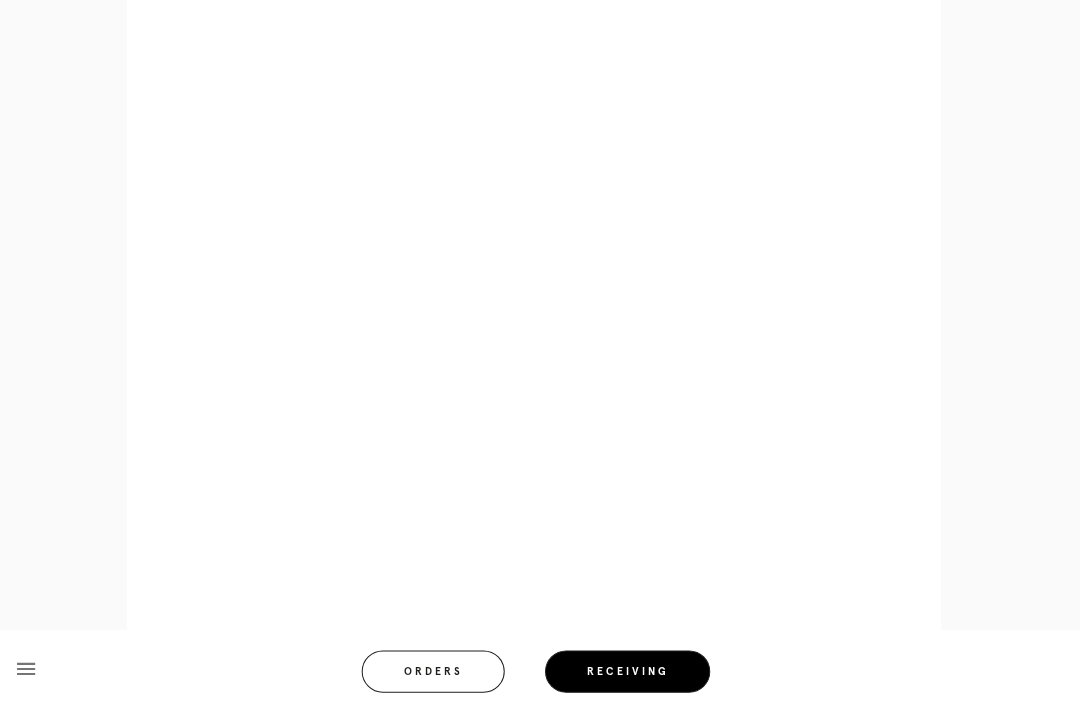 scroll, scrollTop: 969, scrollLeft: 0, axis: vertical 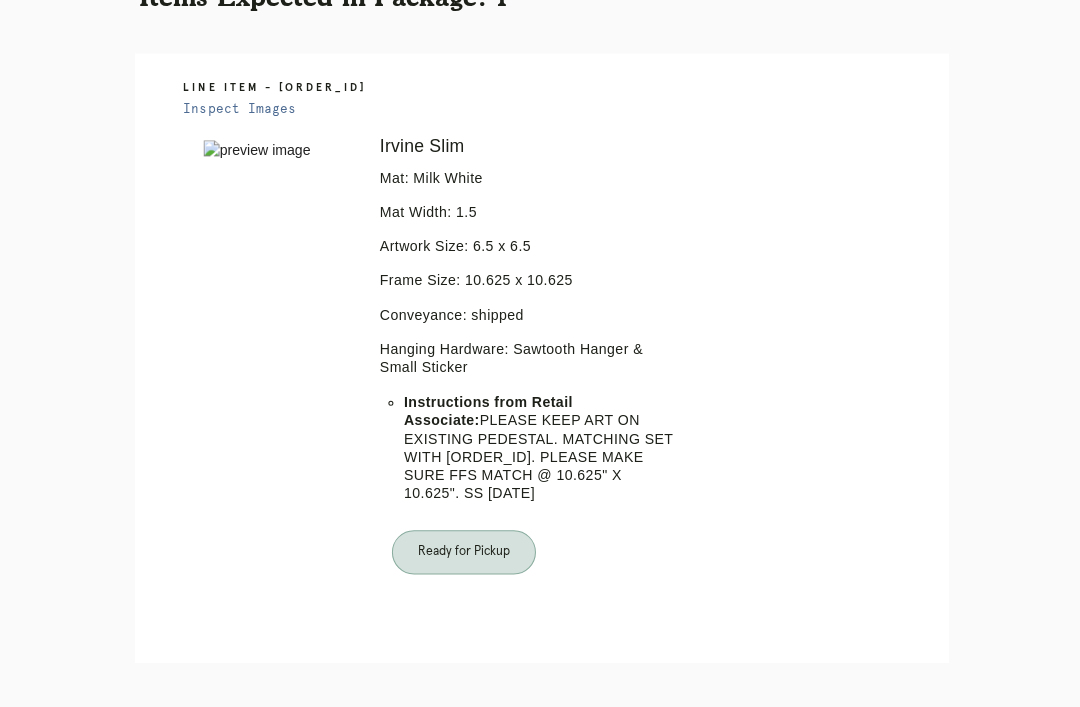 click on "Orders" at bounding box center (451, 786) 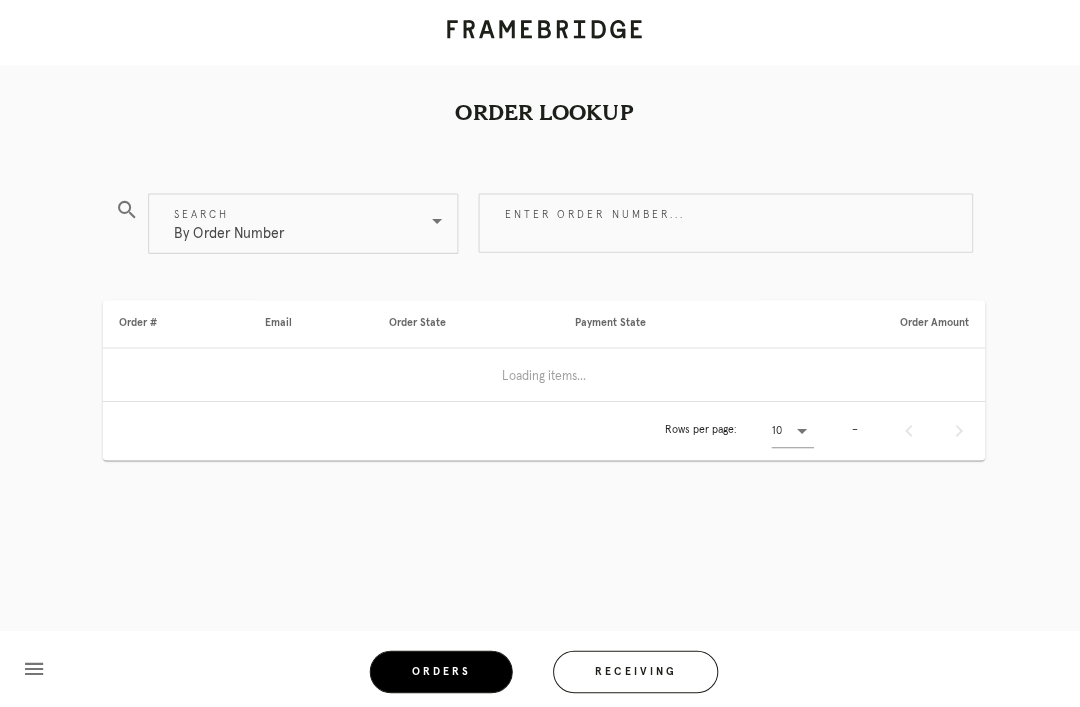 click on "Receiving" at bounding box center (631, 667) 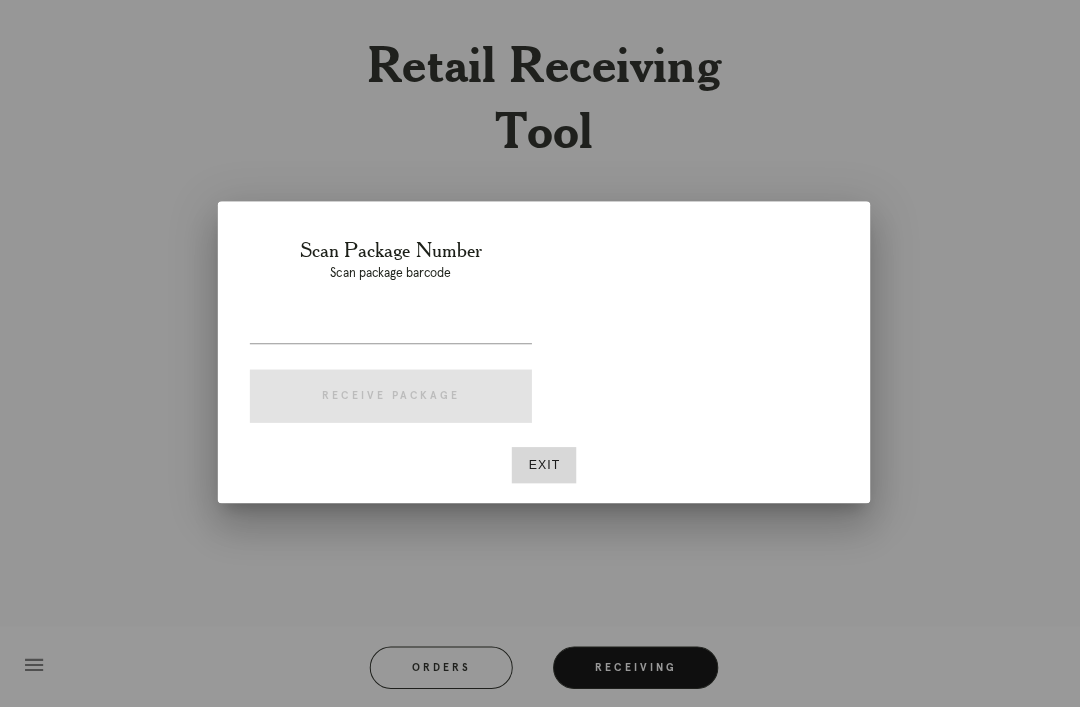 scroll, scrollTop: 64, scrollLeft: 0, axis: vertical 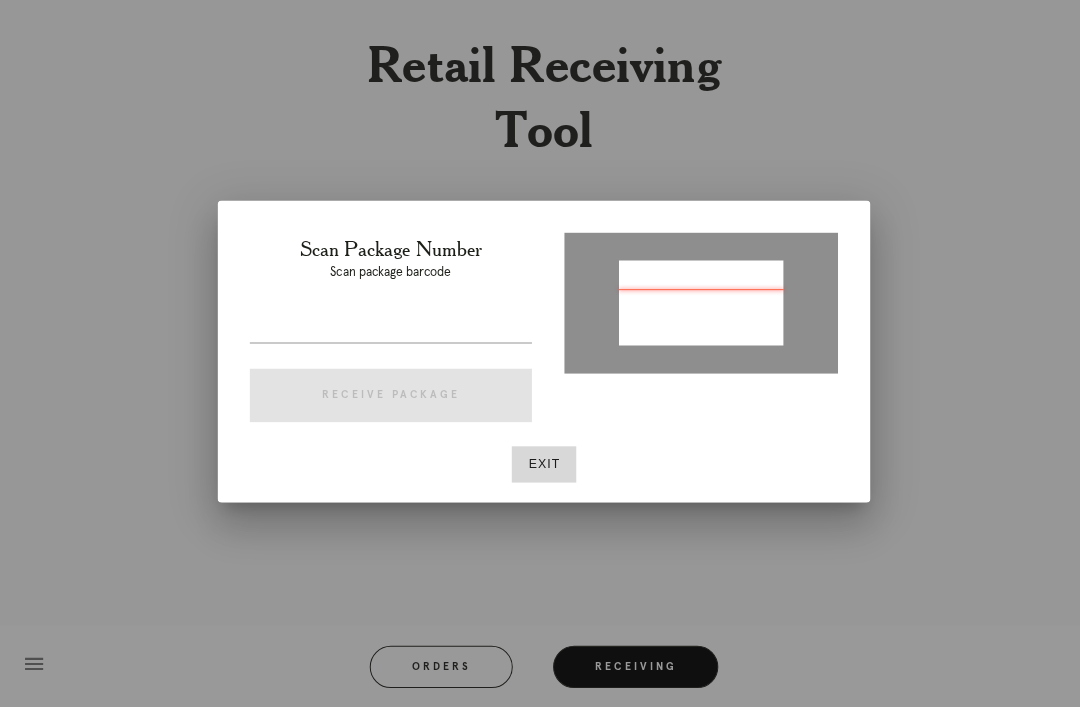 click at bounding box center (696, 304) 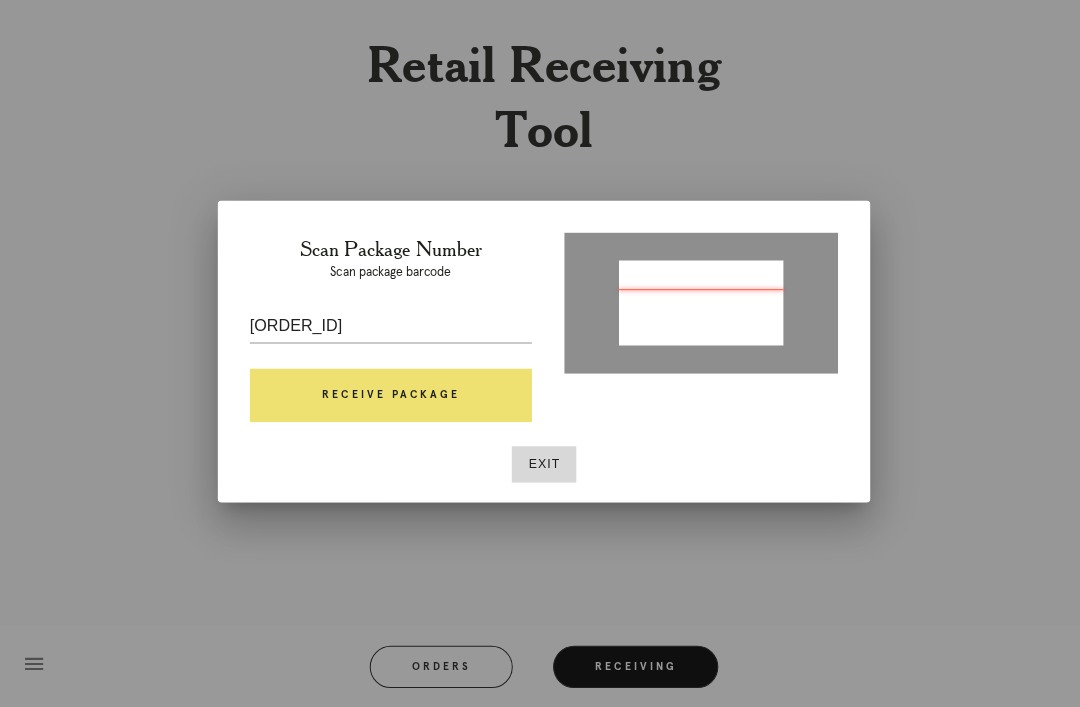 click on "Receive Package" at bounding box center [388, 398] 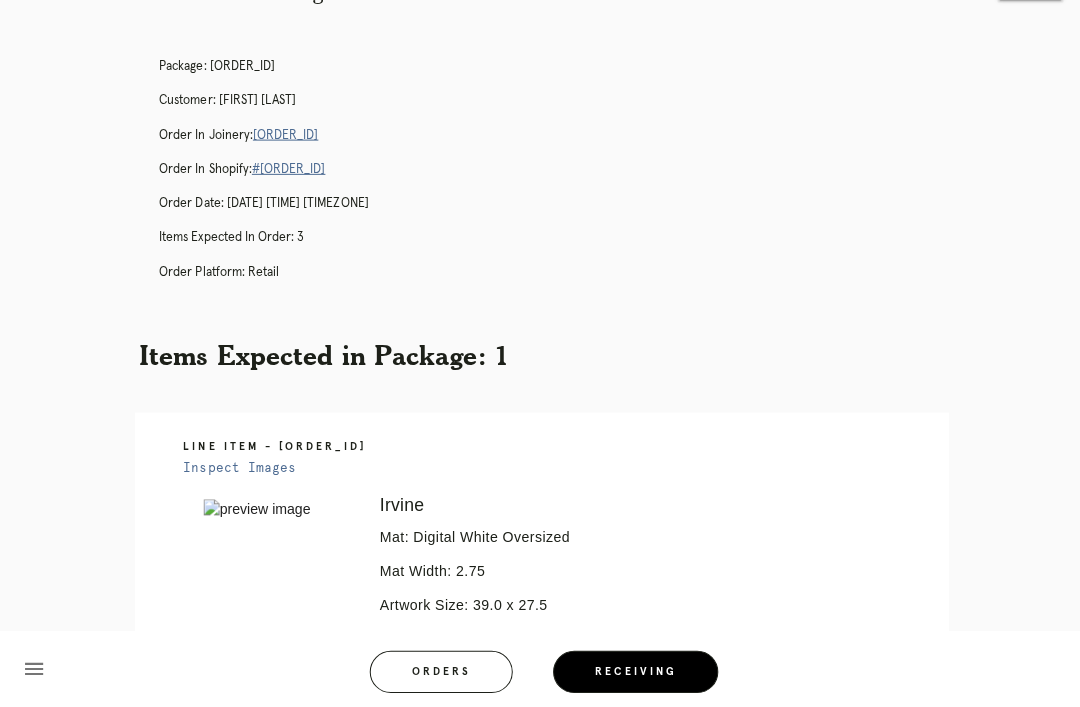 scroll, scrollTop: 0, scrollLeft: 0, axis: both 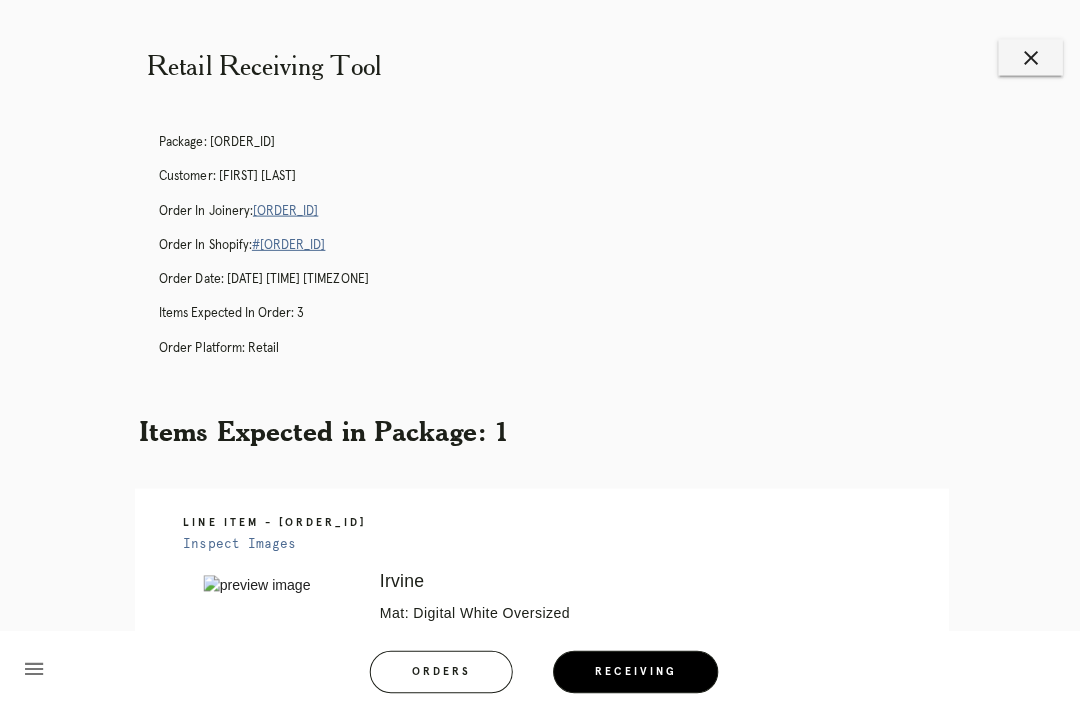 click on "R520034332" at bounding box center (283, 209) 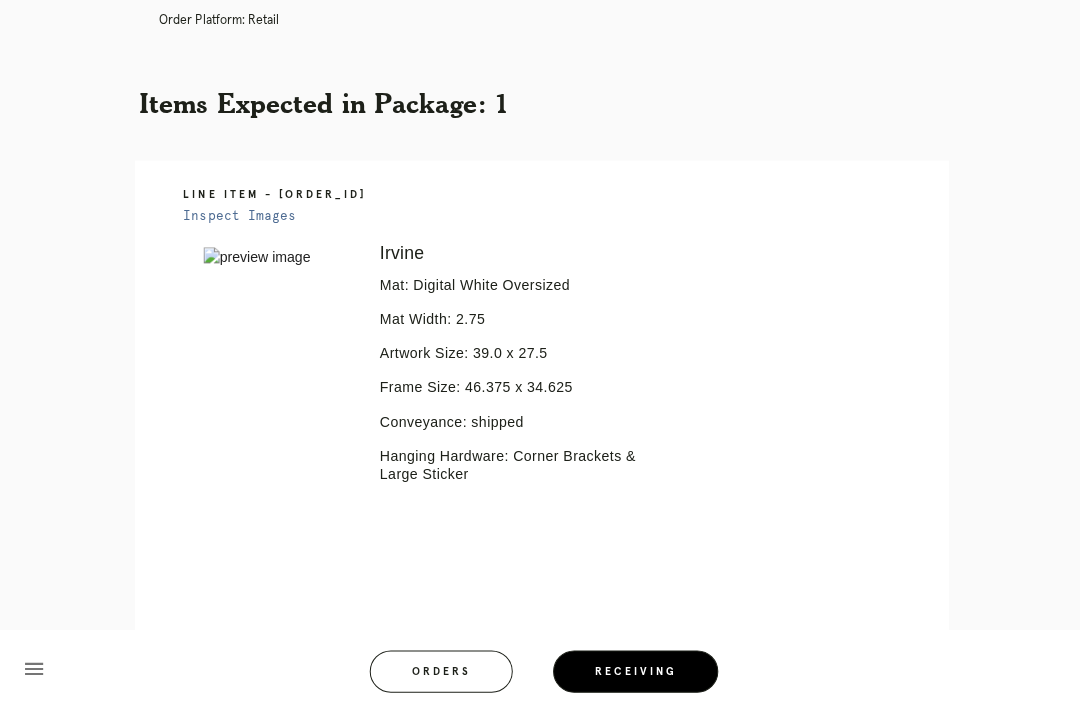 scroll, scrollTop: 170, scrollLeft: 0, axis: vertical 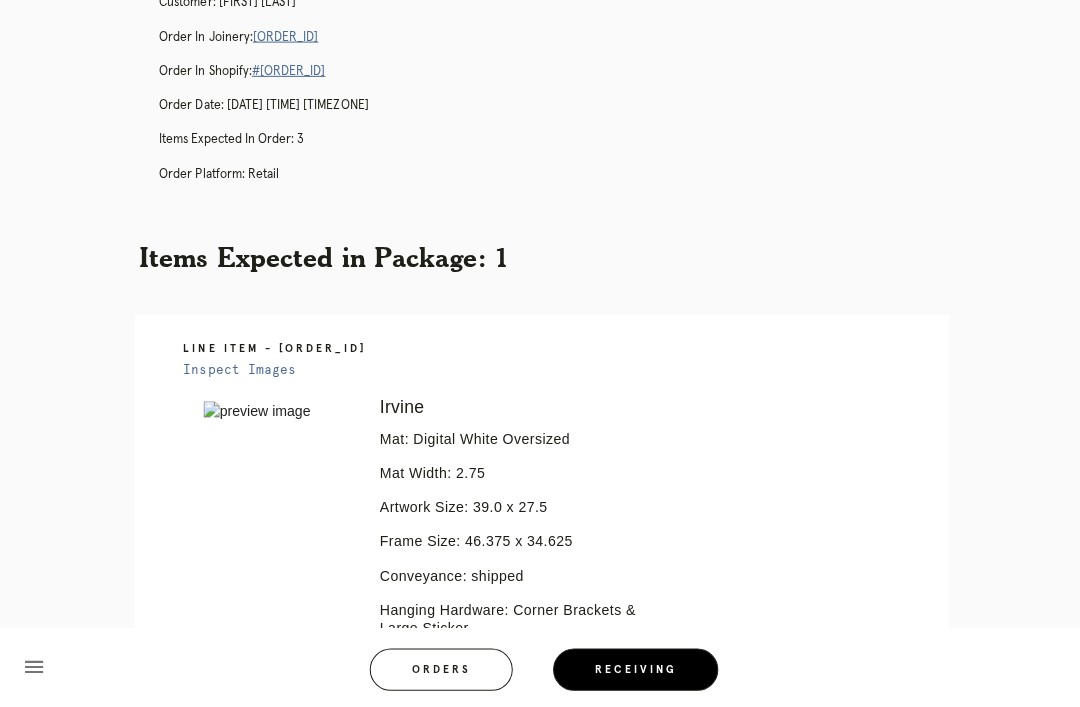 click on "Package: P350533962047295   Customer: Colleen Mistry
Order in Joinery:
R520034332
Order in Shopify:
#M761719858
Order Date:
06/22/2025  3:08 PM EDT
Items Expected in Order: 3   Order Platform: retail" at bounding box center (560, 82) 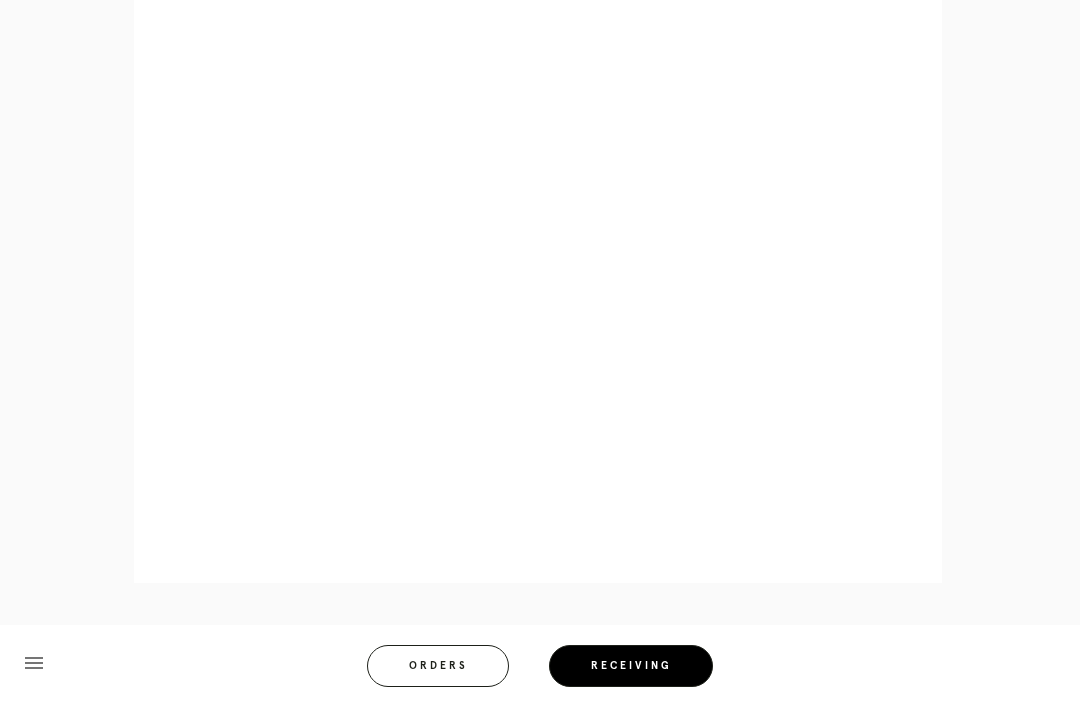 scroll, scrollTop: 922, scrollLeft: 0, axis: vertical 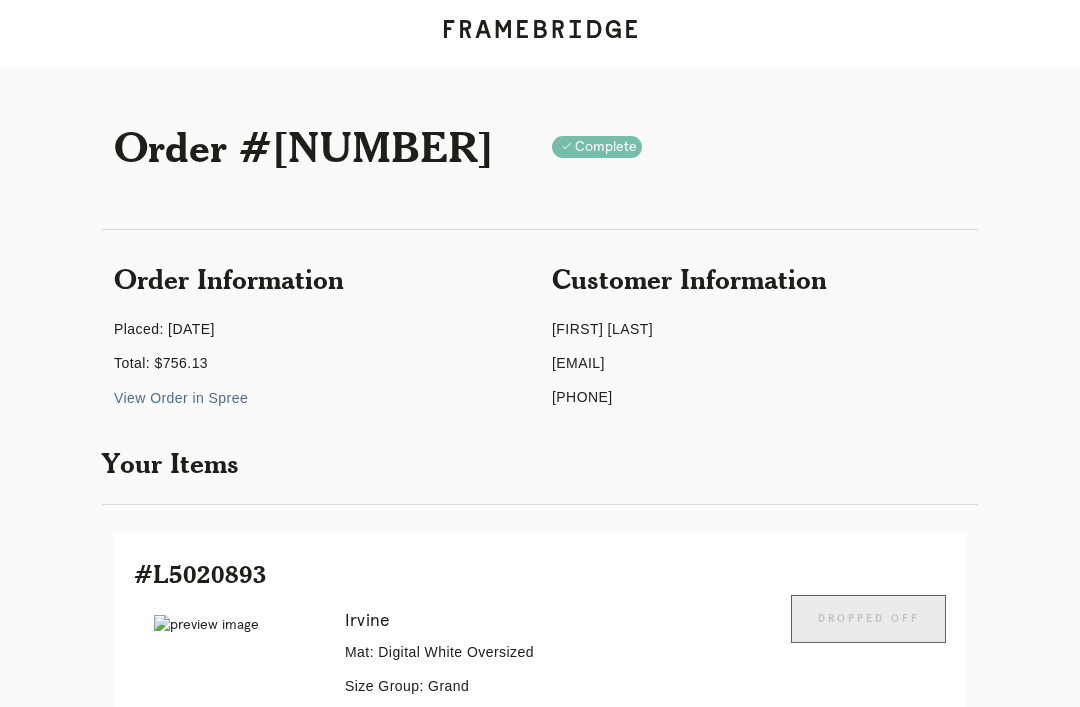 click on "Orders" at bounding box center [76, 2225] 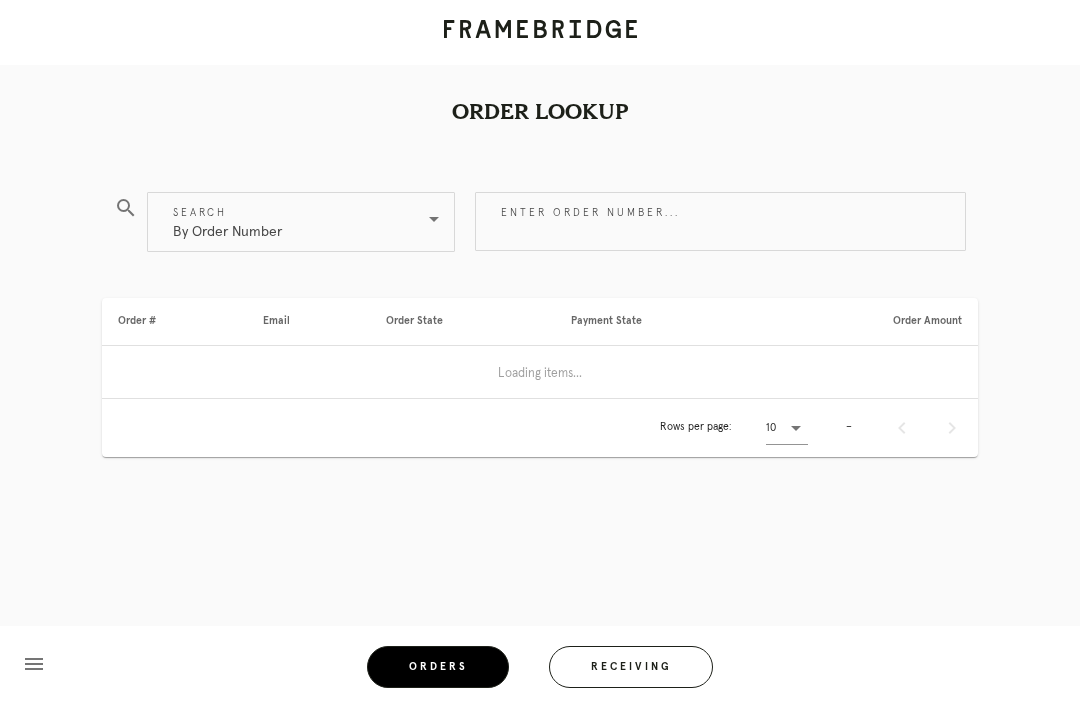 click on "Receiving" at bounding box center (631, 667) 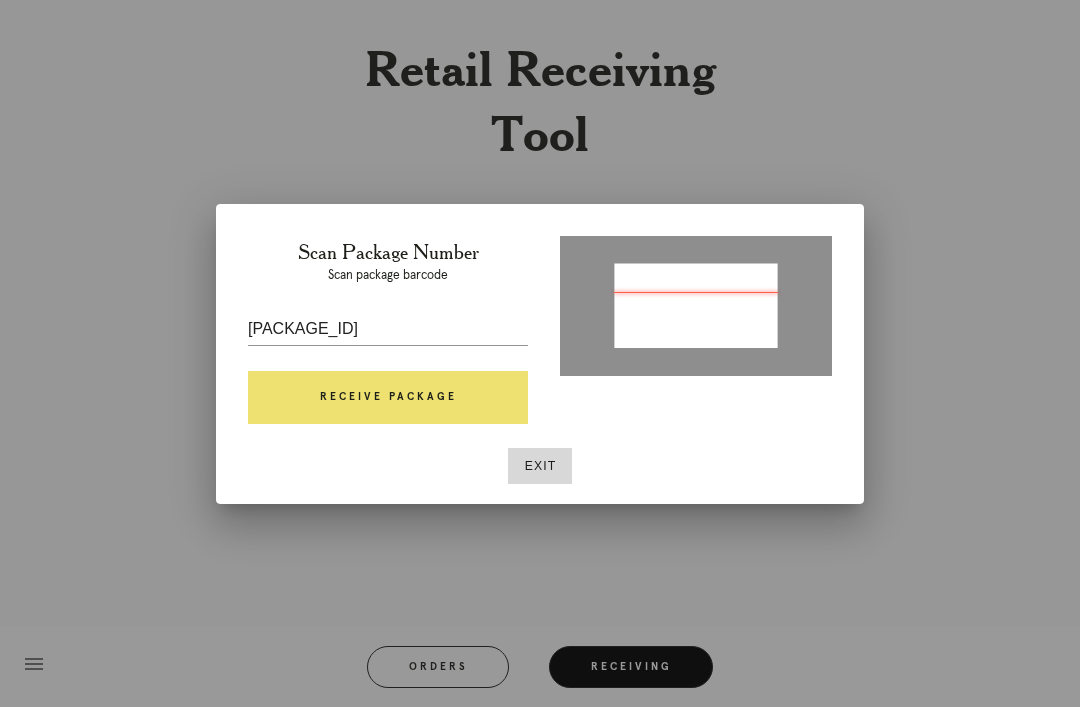 click on "Receive Package" at bounding box center (388, 398) 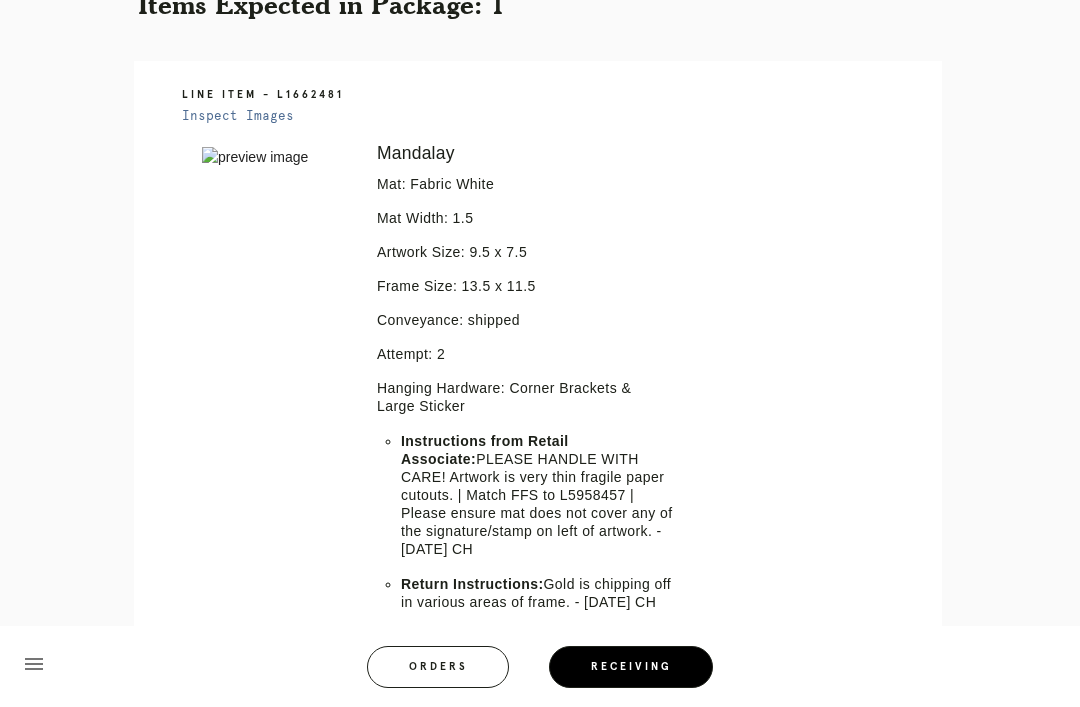 scroll, scrollTop: 66, scrollLeft: 0, axis: vertical 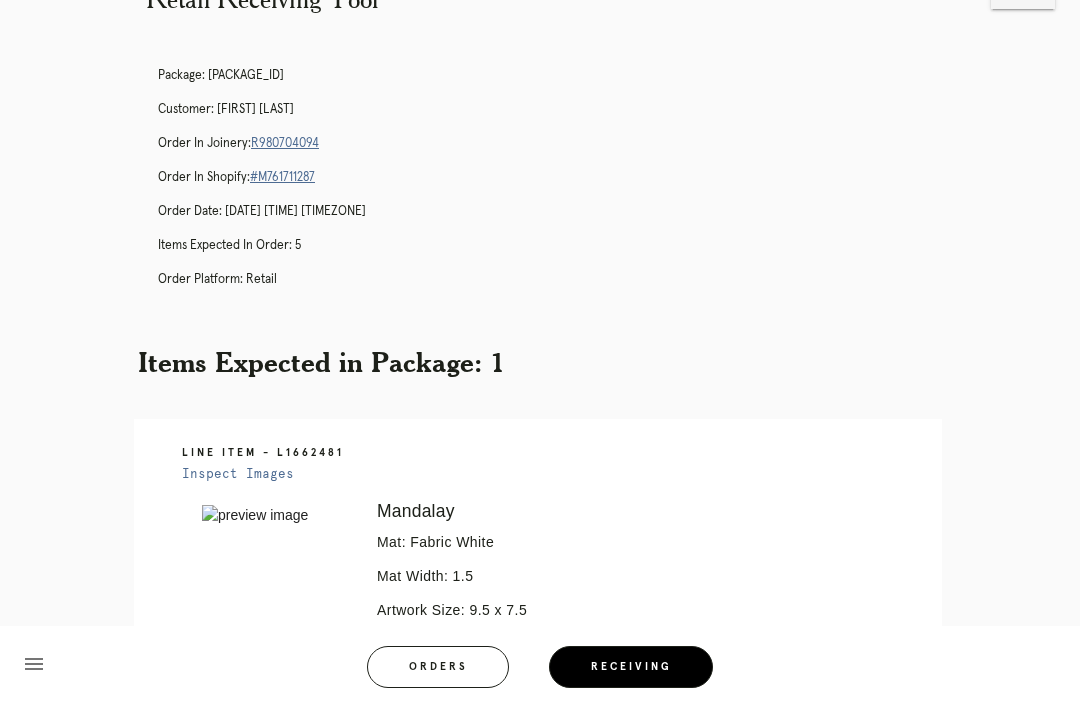 click on "R980704094" at bounding box center [285, 143] 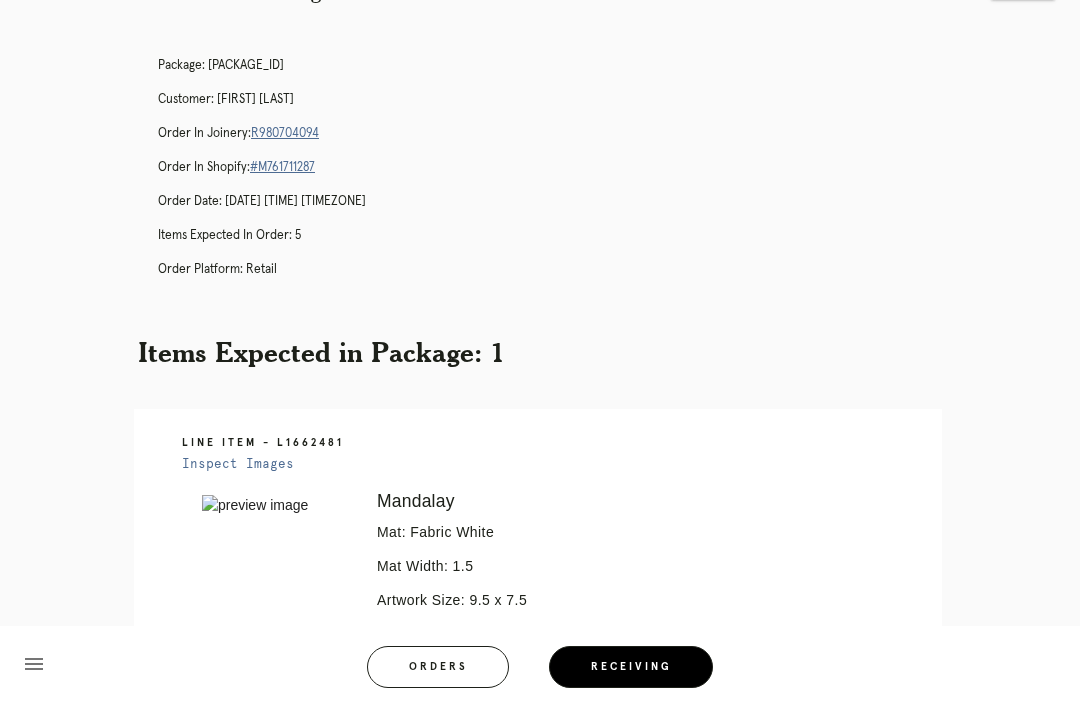 scroll, scrollTop: 0, scrollLeft: 0, axis: both 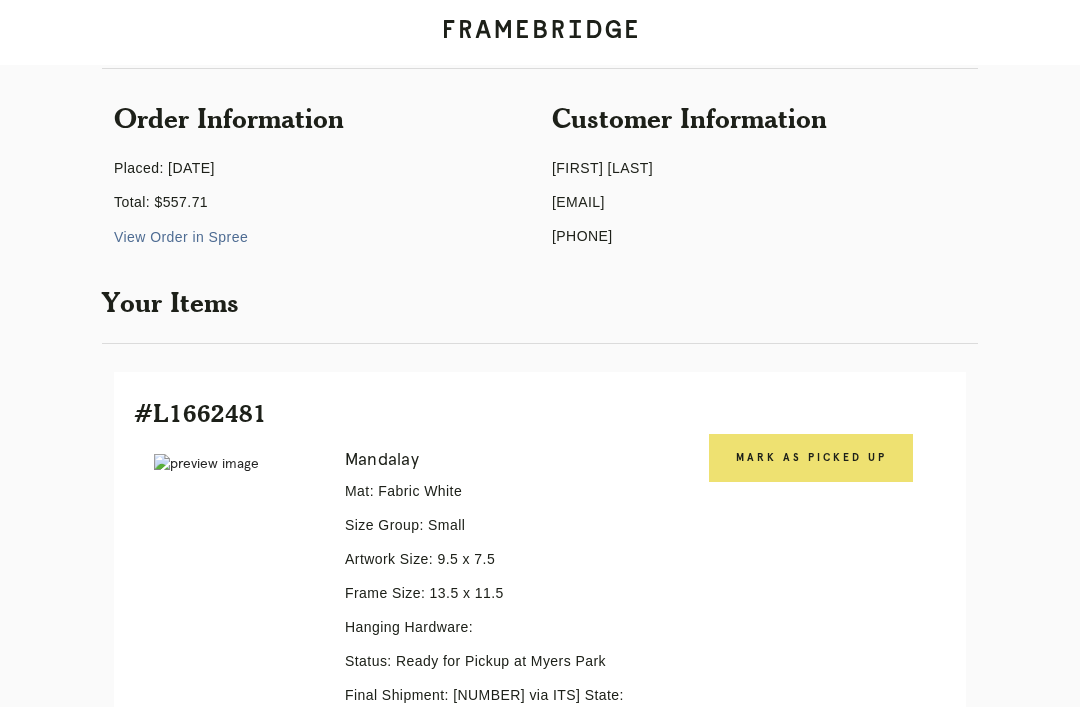 click on "Mark as Picked Up" at bounding box center (811, 458) 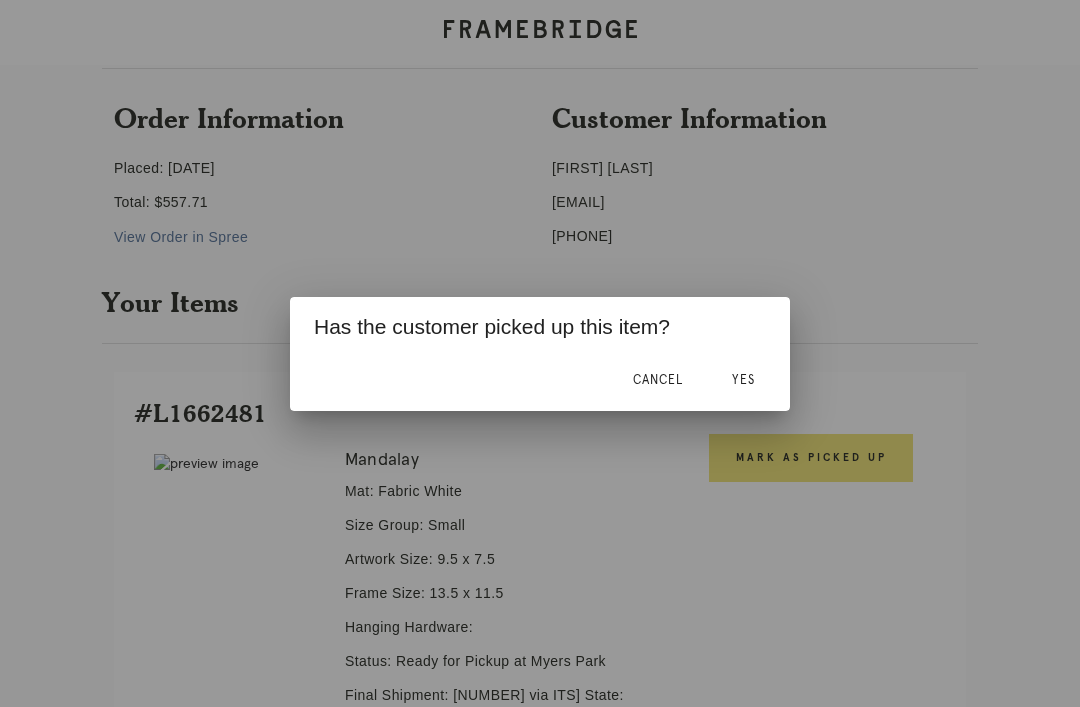 click on "Yes" at bounding box center [743, 381] 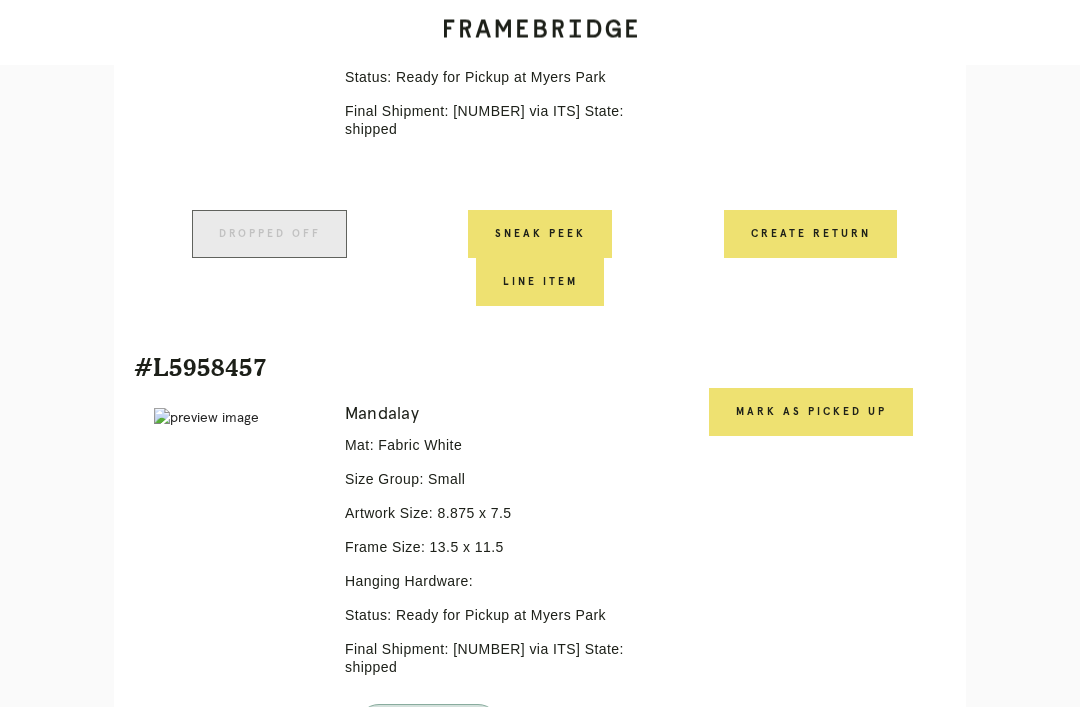 scroll, scrollTop: 745, scrollLeft: 0, axis: vertical 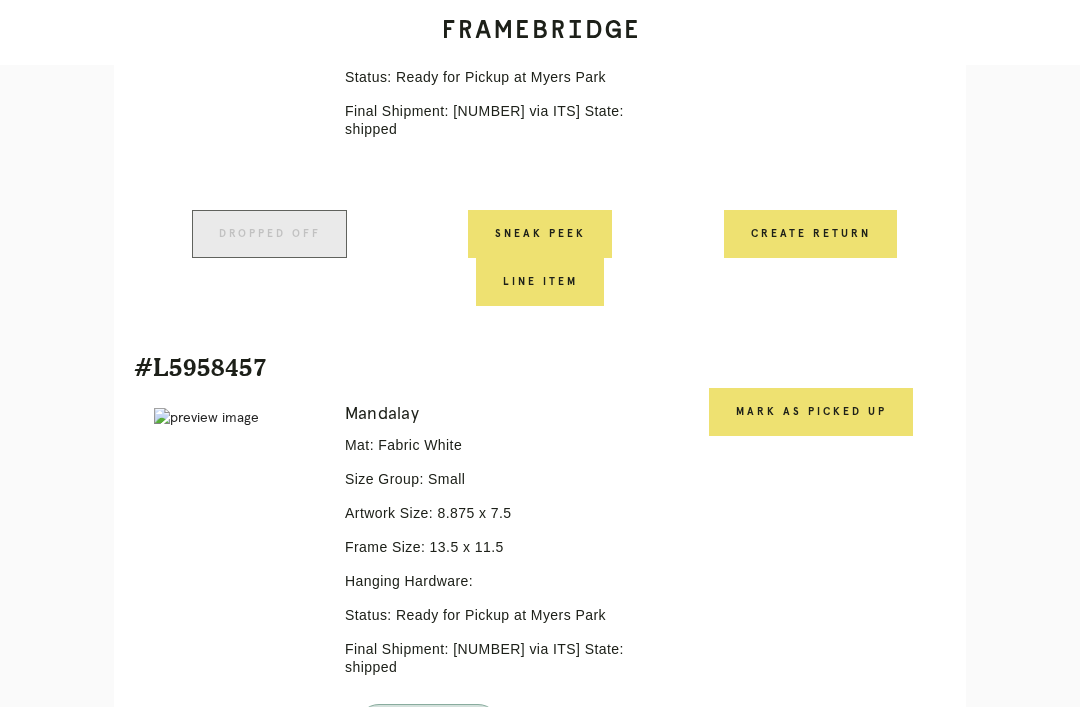 click on "Mark as Picked Up" at bounding box center [540, 234] 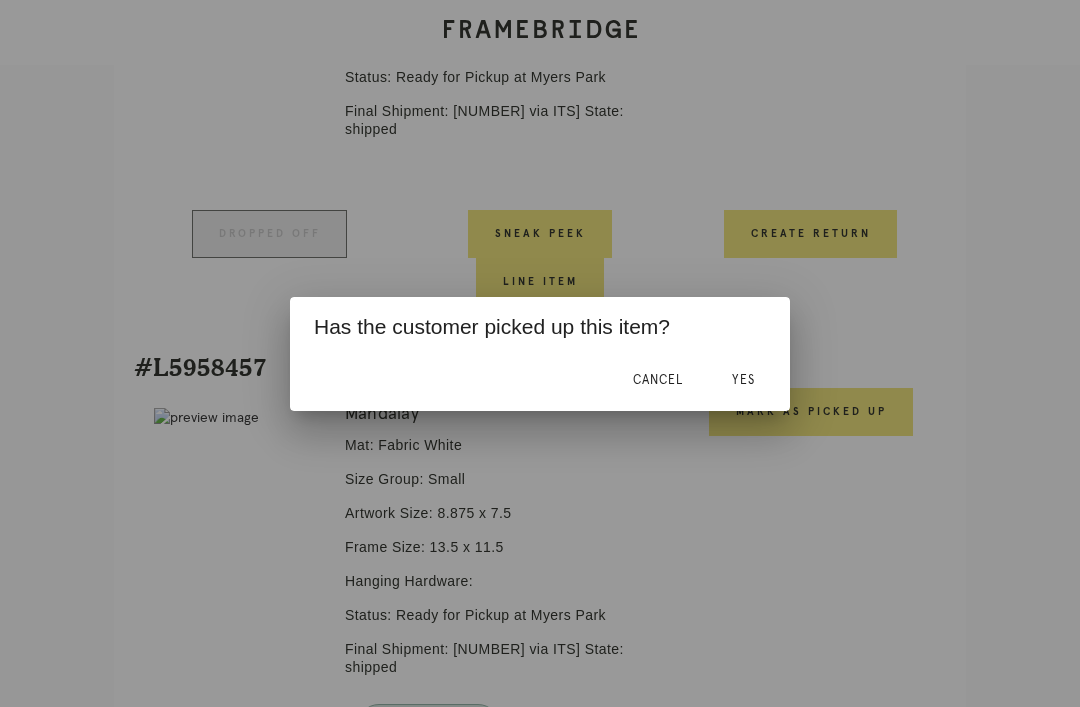 click on "Yes" at bounding box center [658, 380] 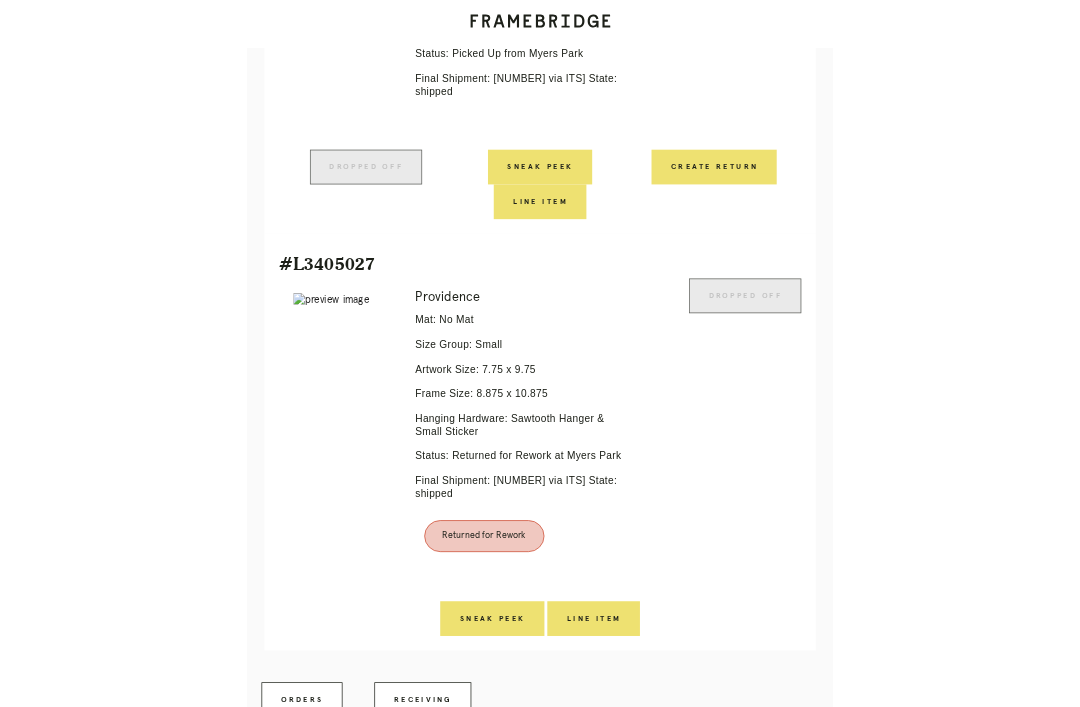 scroll, scrollTop: 2362, scrollLeft: 0, axis: vertical 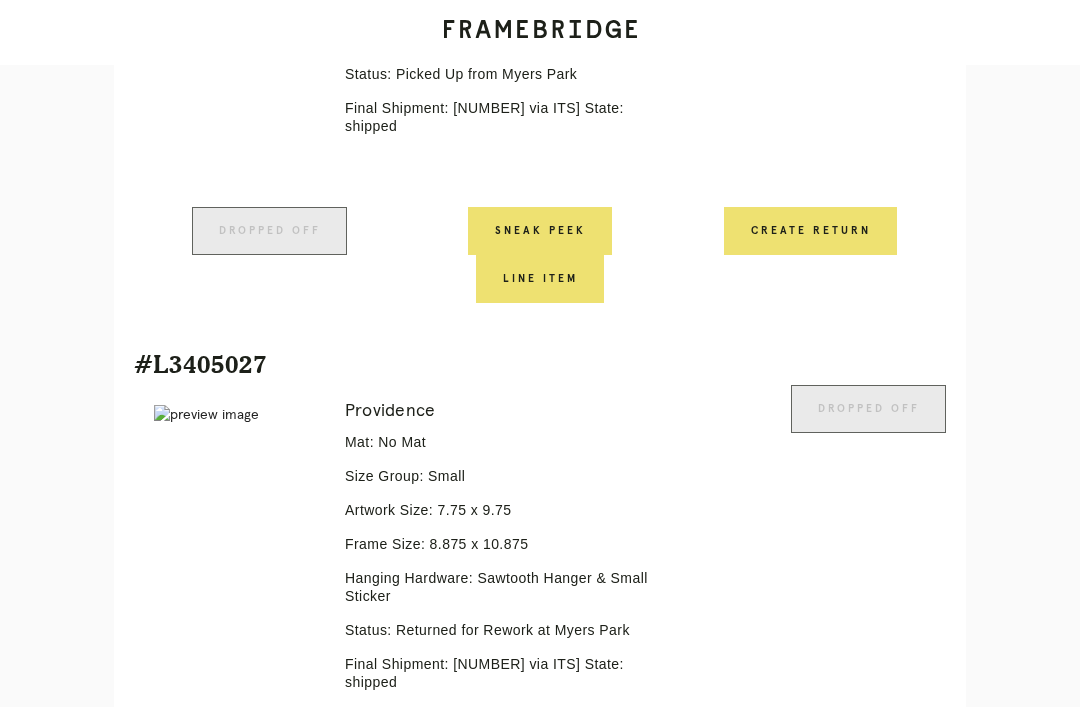 click on "Orders" at bounding box center (76, 967) 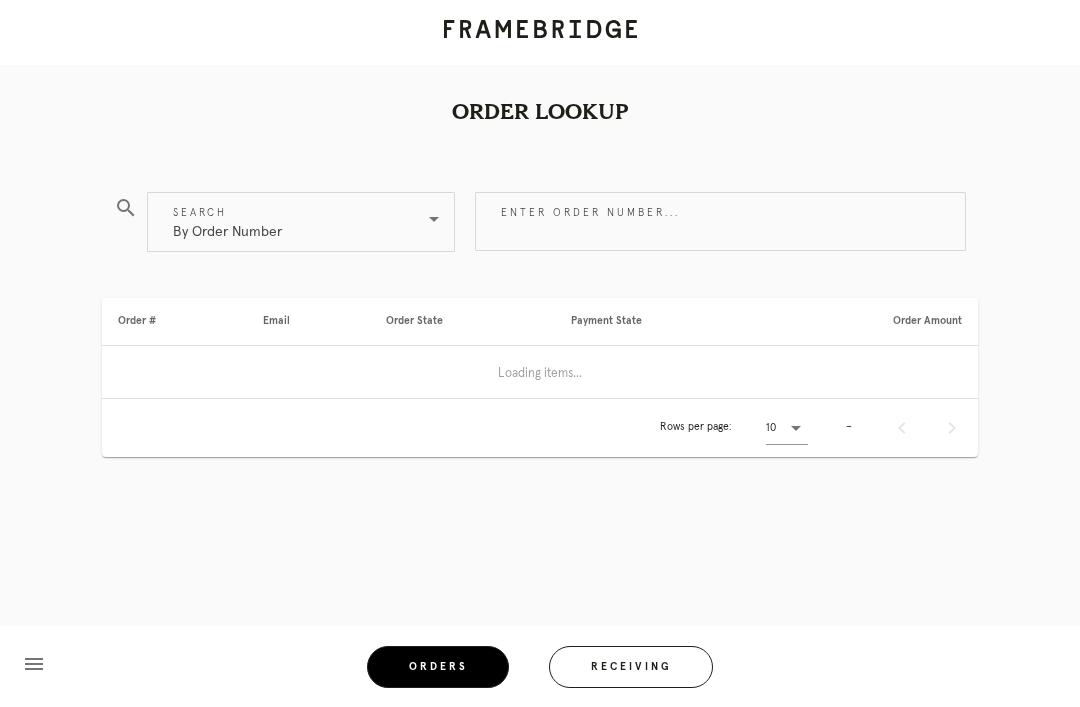 scroll, scrollTop: 0, scrollLeft: 0, axis: both 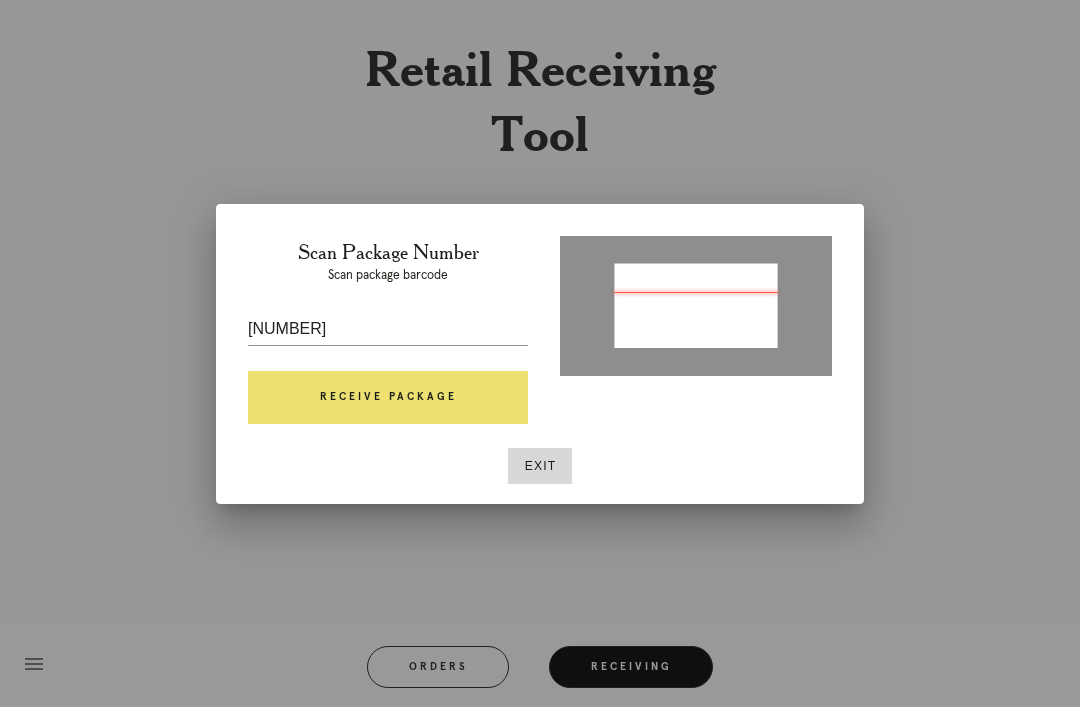 click on "Receive Package" at bounding box center (388, 398) 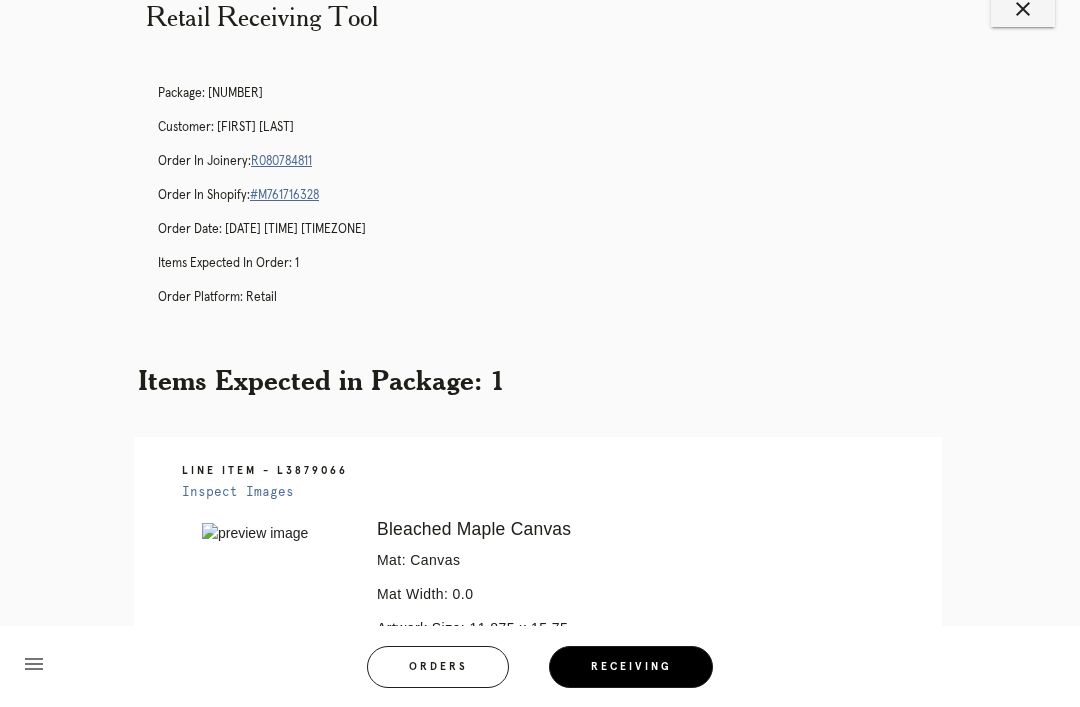 scroll, scrollTop: 0, scrollLeft: 0, axis: both 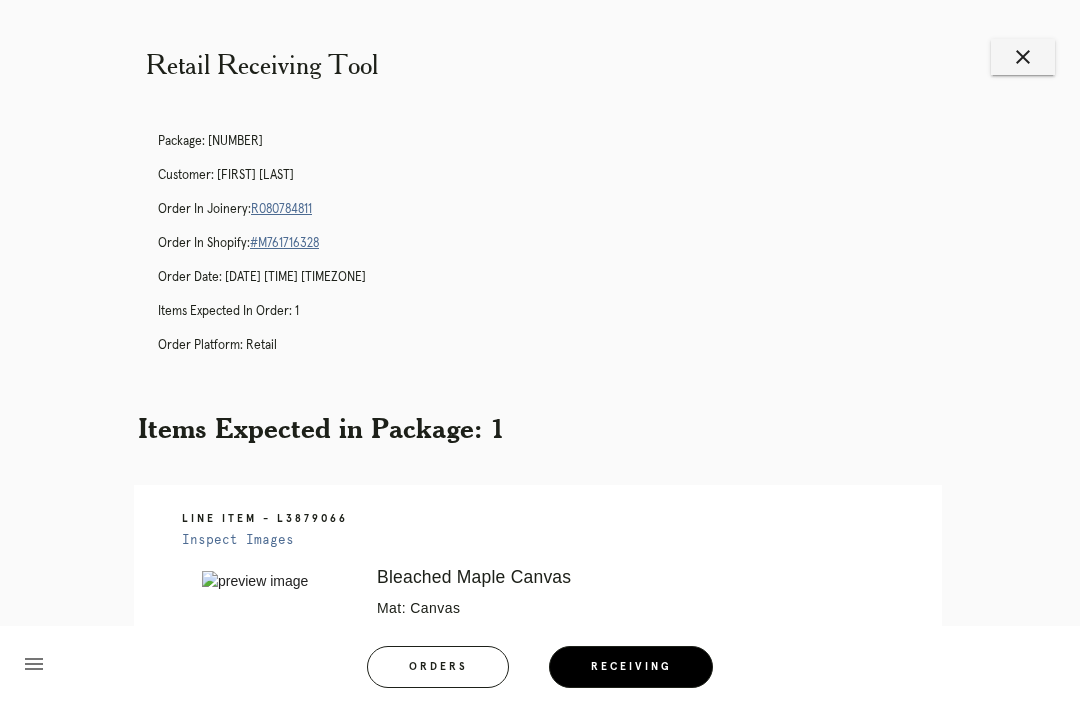 click on "R080784811" at bounding box center [281, 209] 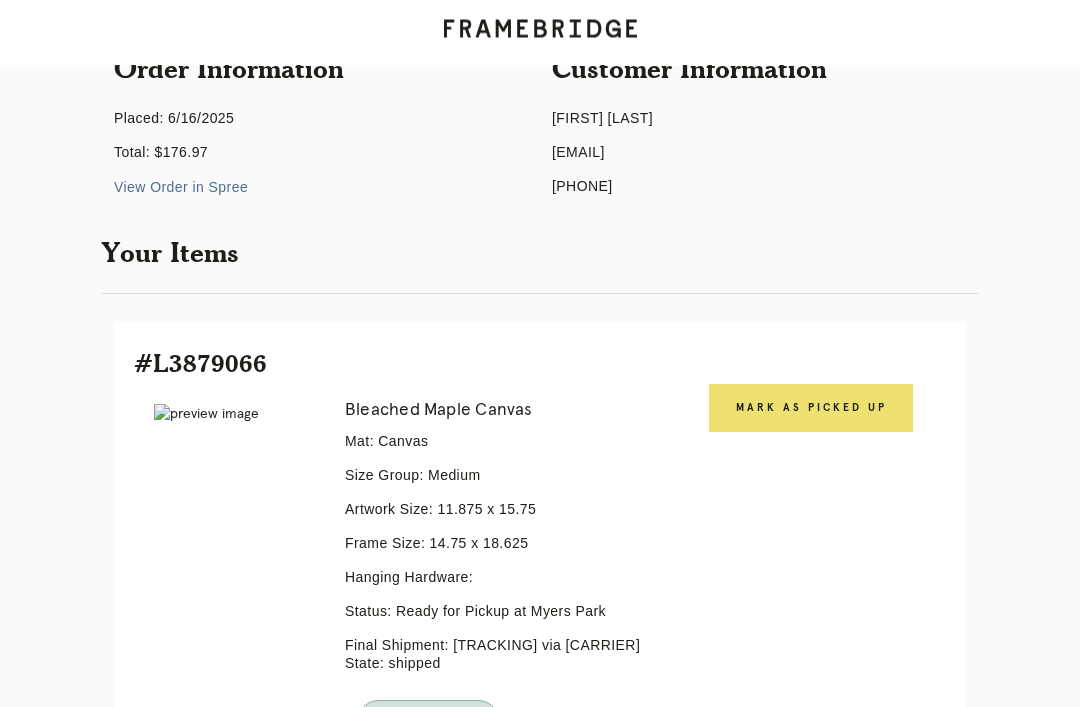 scroll, scrollTop: 218, scrollLeft: 0, axis: vertical 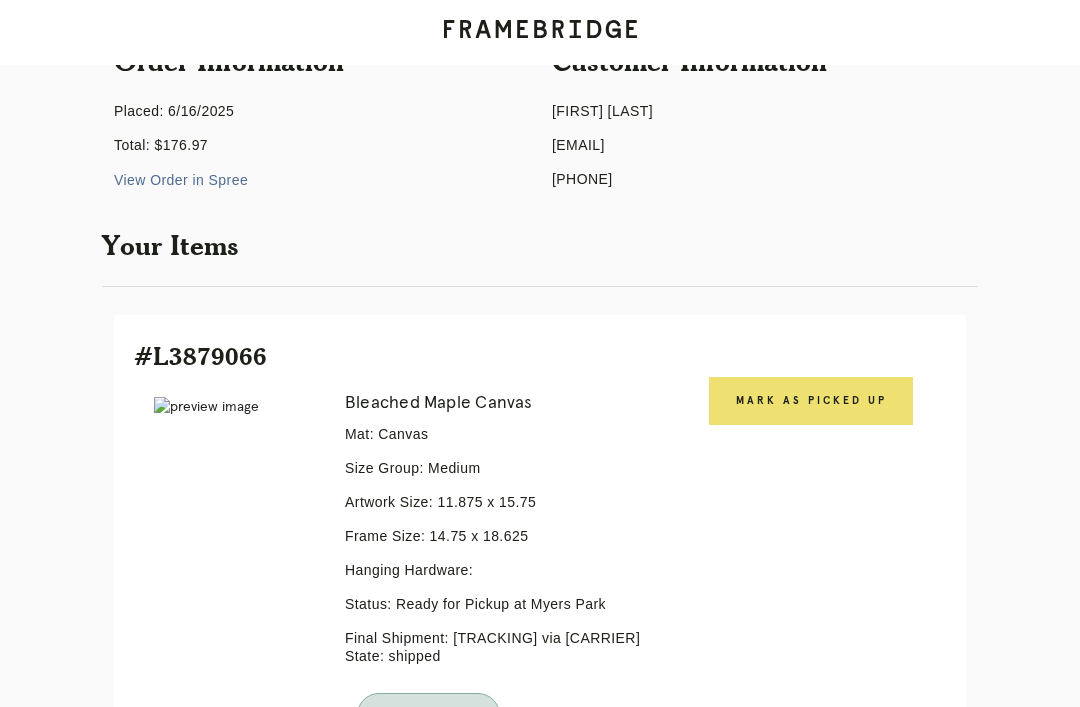 click on "Mark as Picked Up" at bounding box center [811, 401] 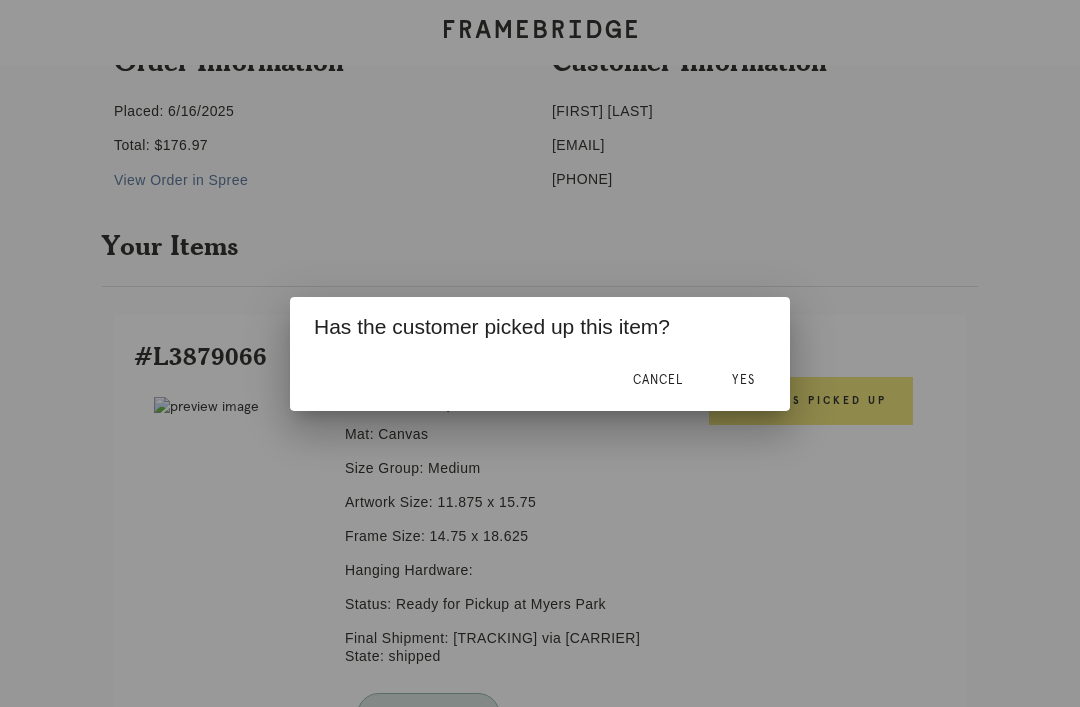 click on "Yes" at bounding box center [743, 381] 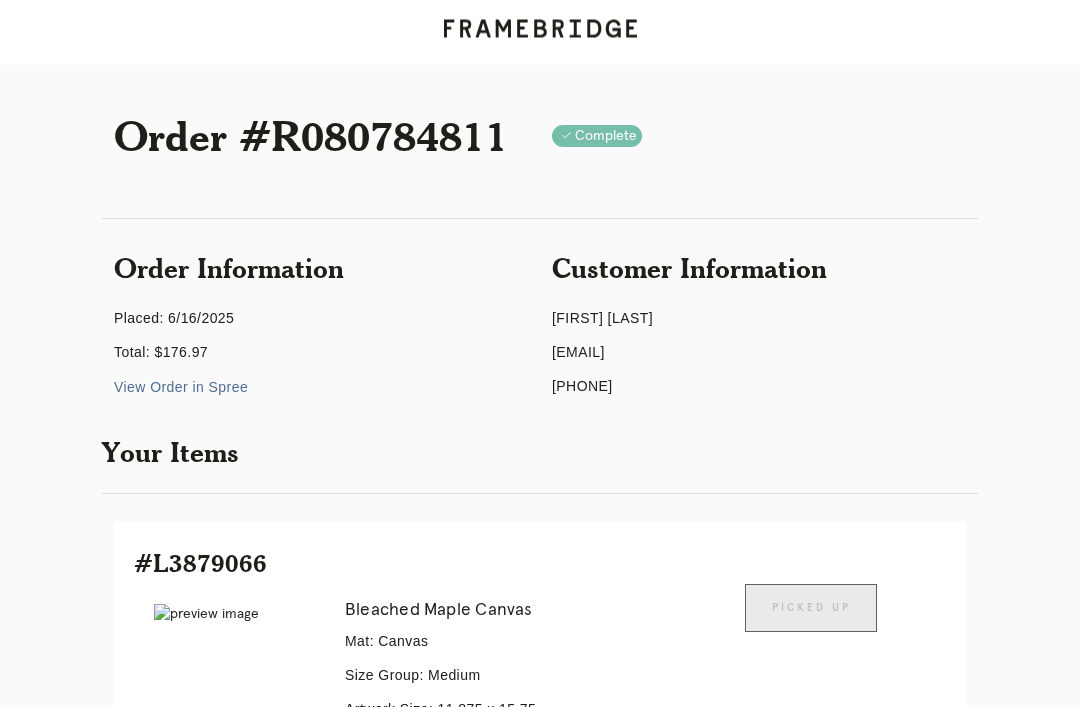 scroll, scrollTop: 0, scrollLeft: 0, axis: both 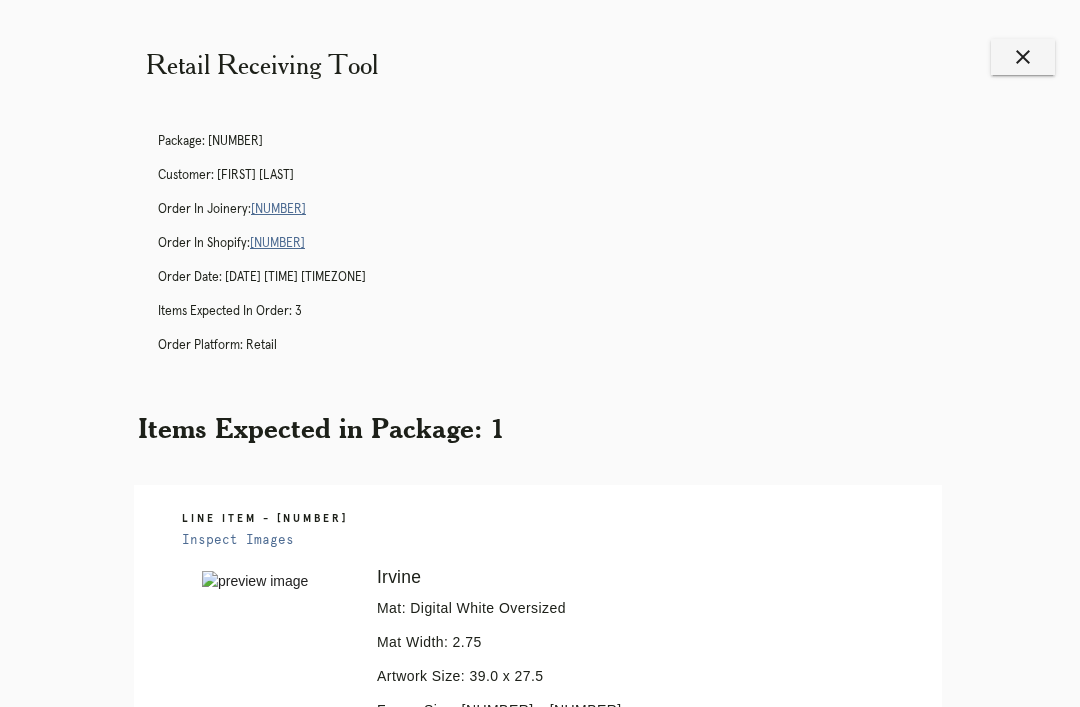 click on "R520034332" at bounding box center [278, 209] 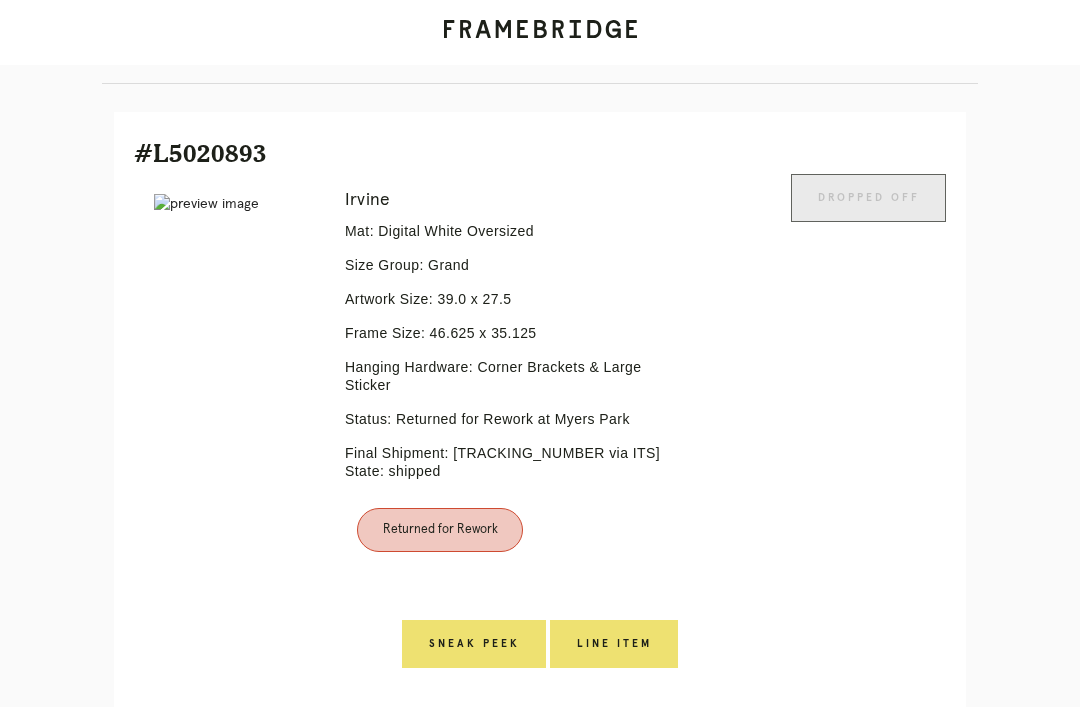scroll, scrollTop: 503, scrollLeft: 0, axis: vertical 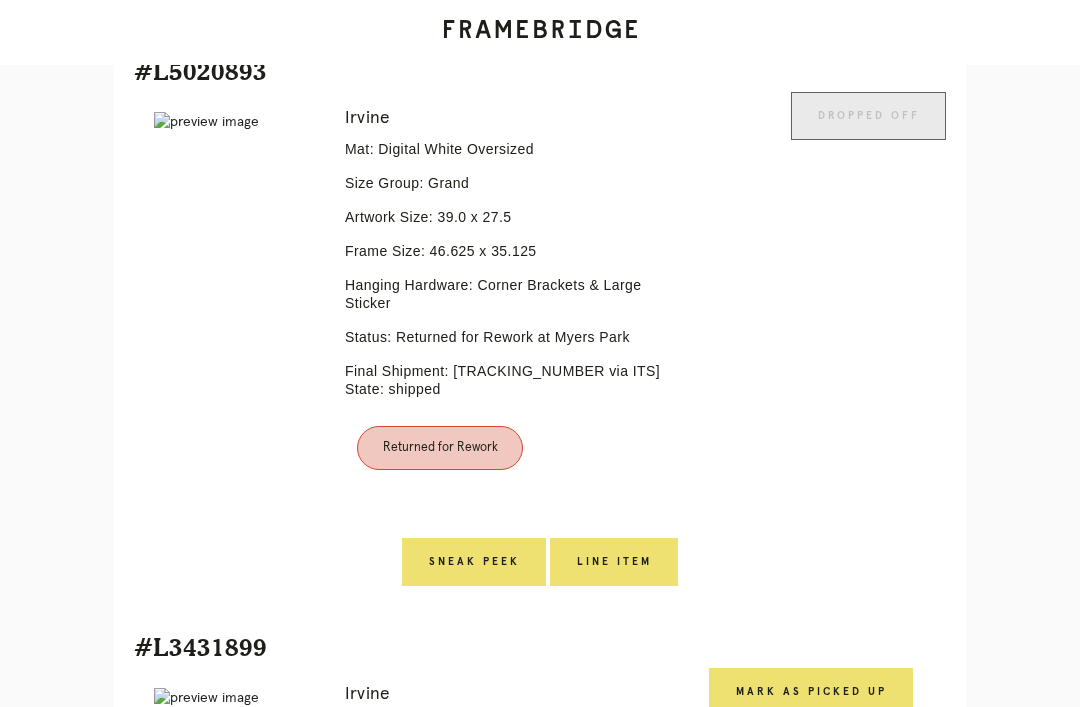 click on "Line Item" at bounding box center (614, 562) 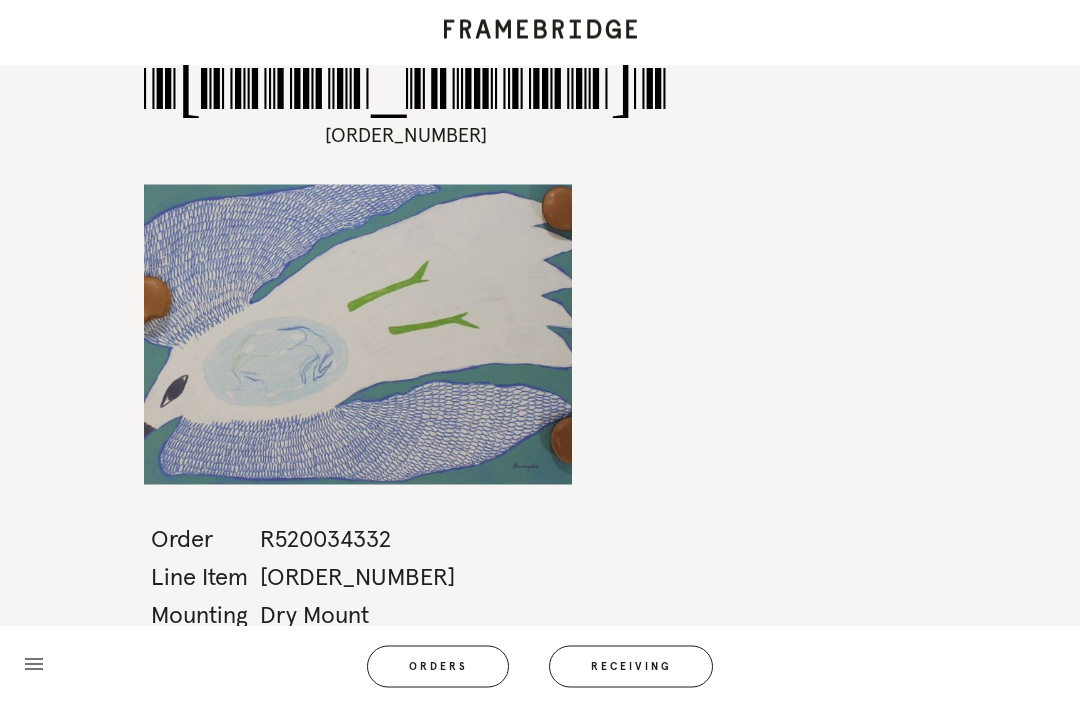 scroll, scrollTop: 64, scrollLeft: 0, axis: vertical 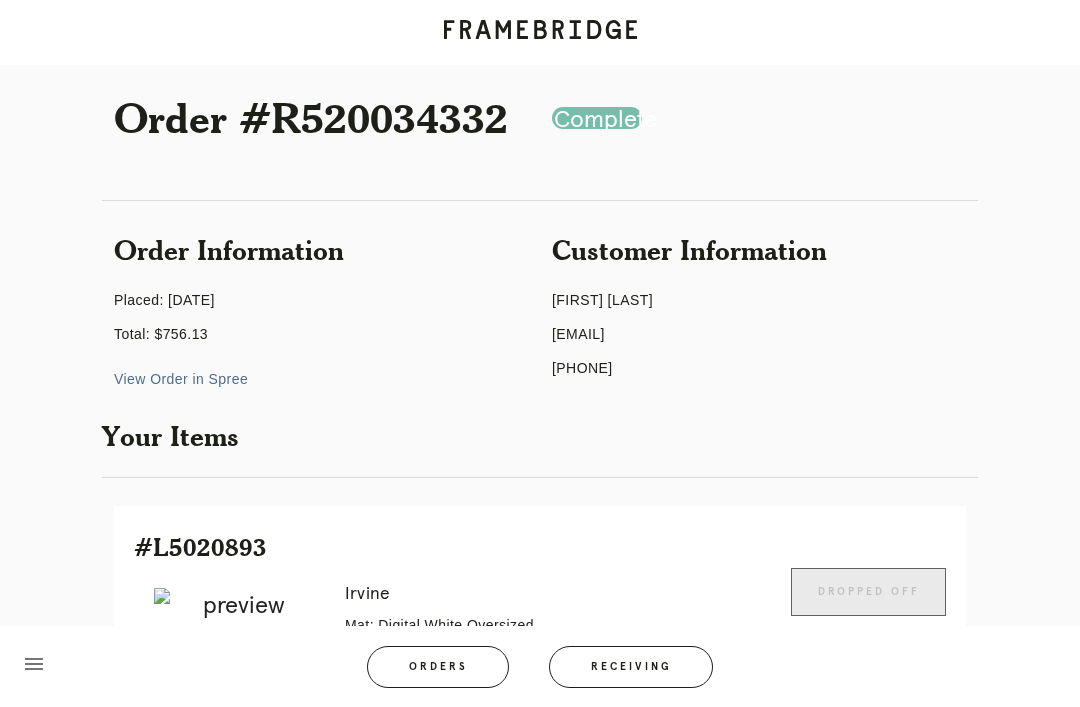 click on "View Order in Spree" at bounding box center (181, 379) 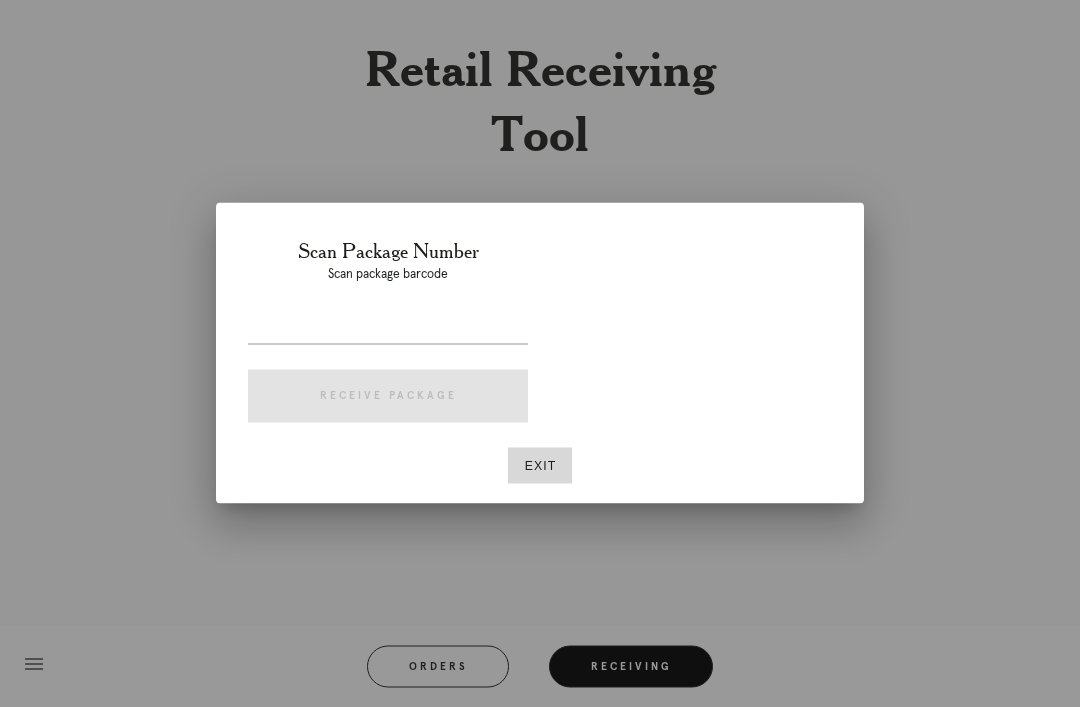 scroll, scrollTop: 0, scrollLeft: 0, axis: both 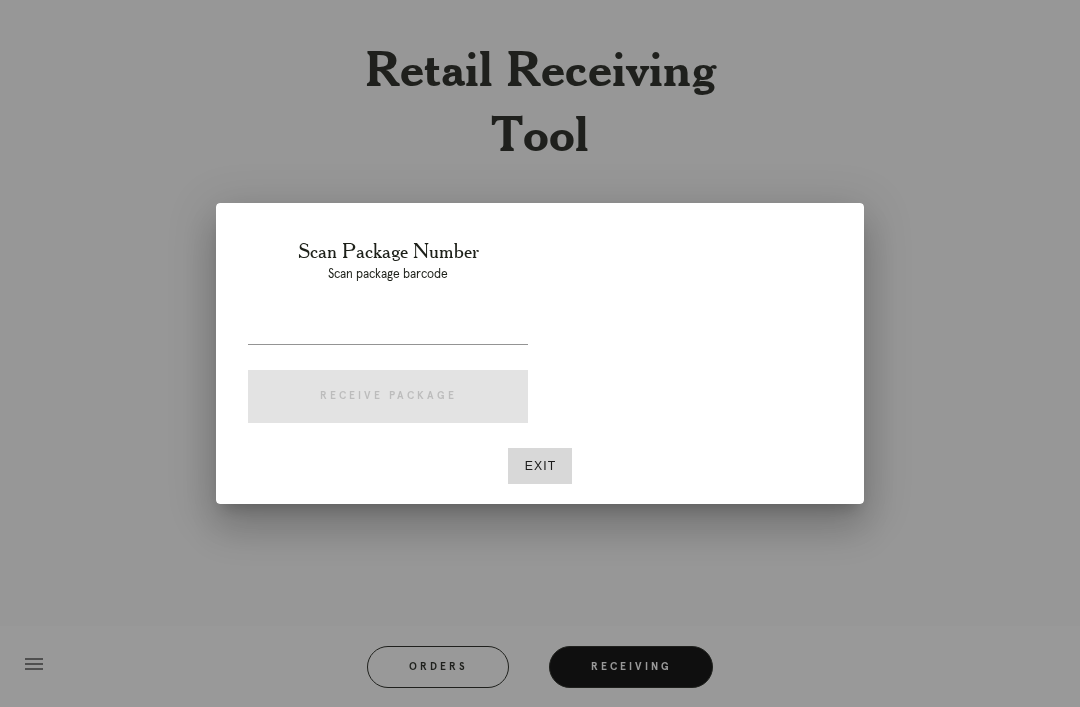 click at bounding box center (388, 328) 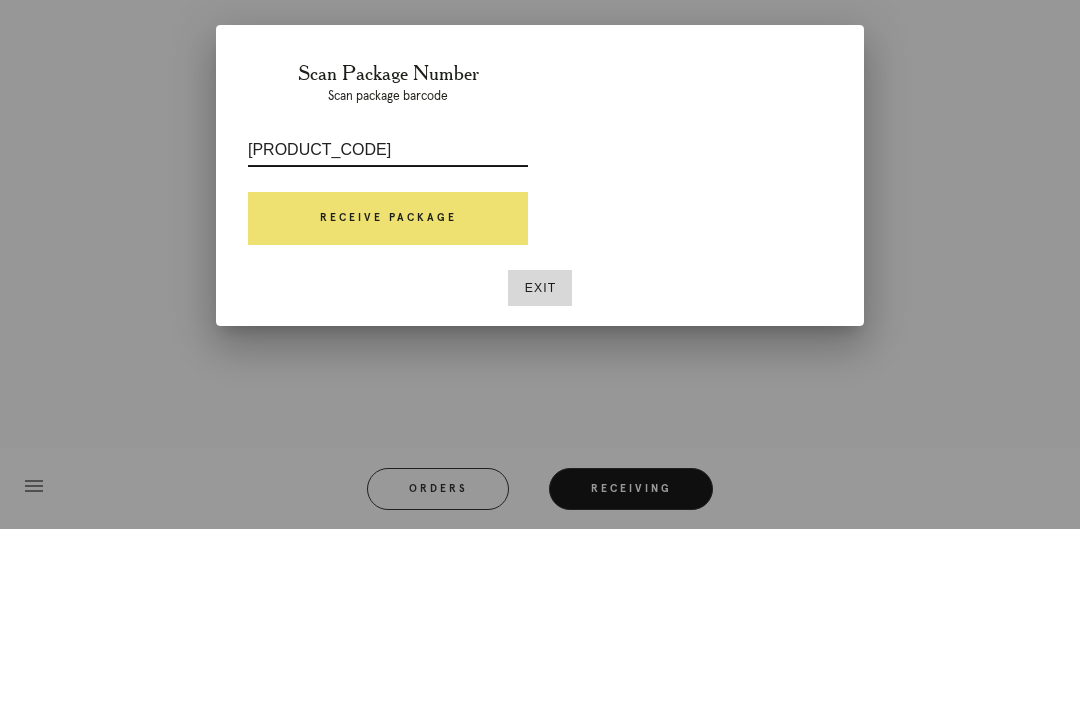 type on "[PRODUCT_CODE]" 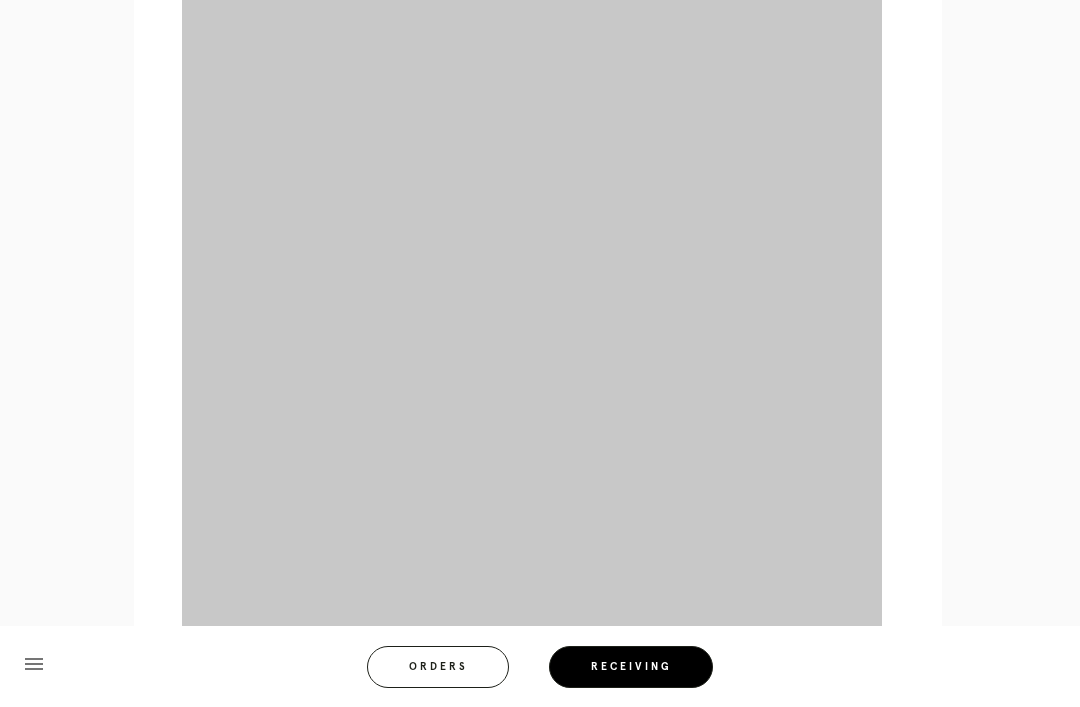 scroll, scrollTop: 1306, scrollLeft: 0, axis: vertical 